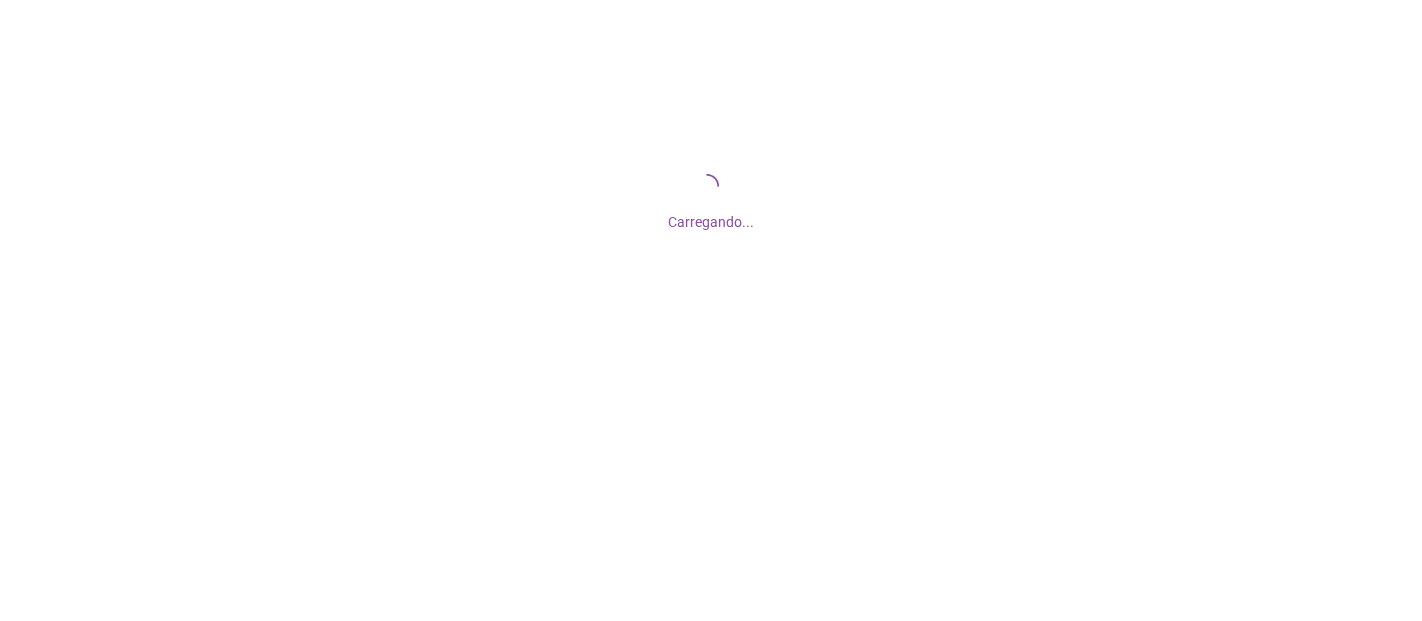 scroll, scrollTop: 0, scrollLeft: 0, axis: both 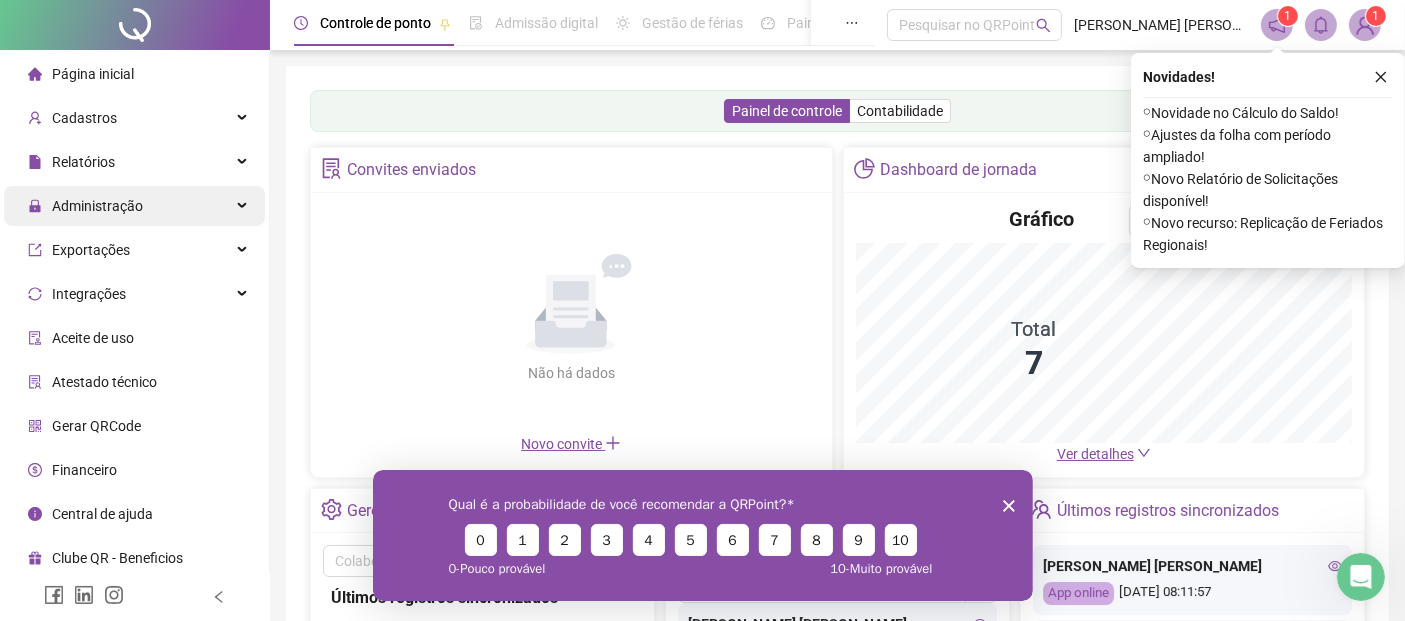 click 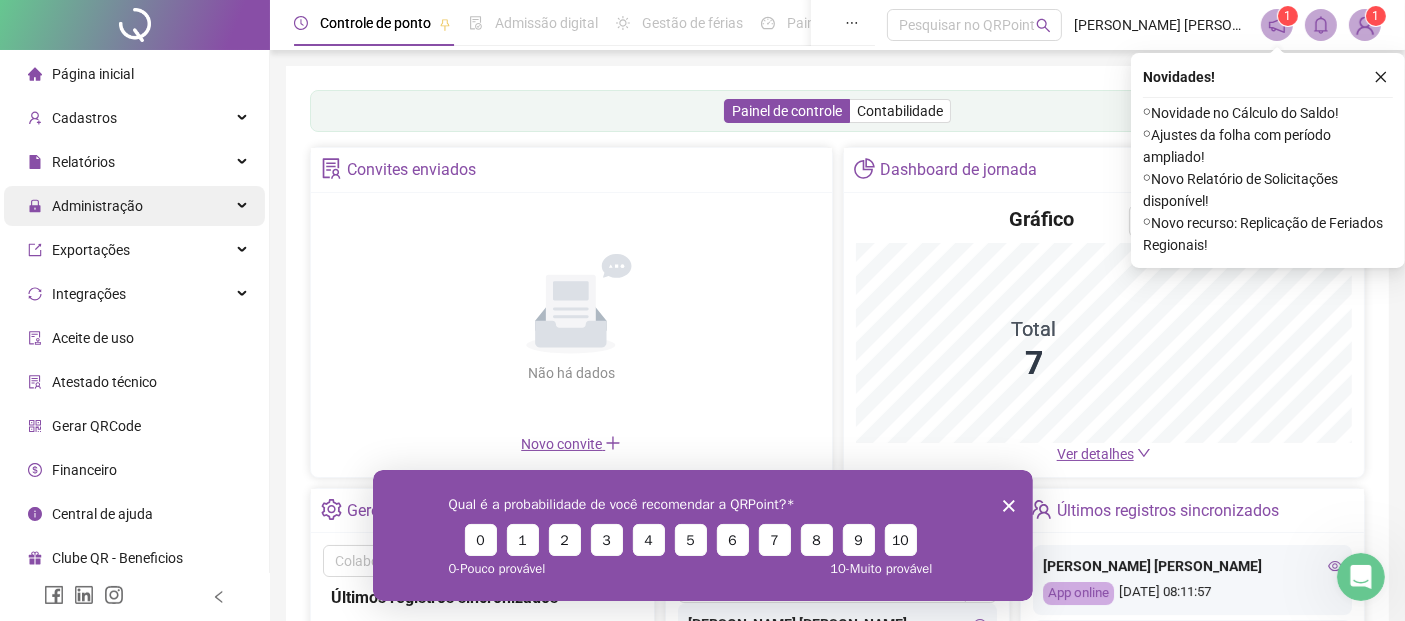 click on "Administração" at bounding box center (97, 206) 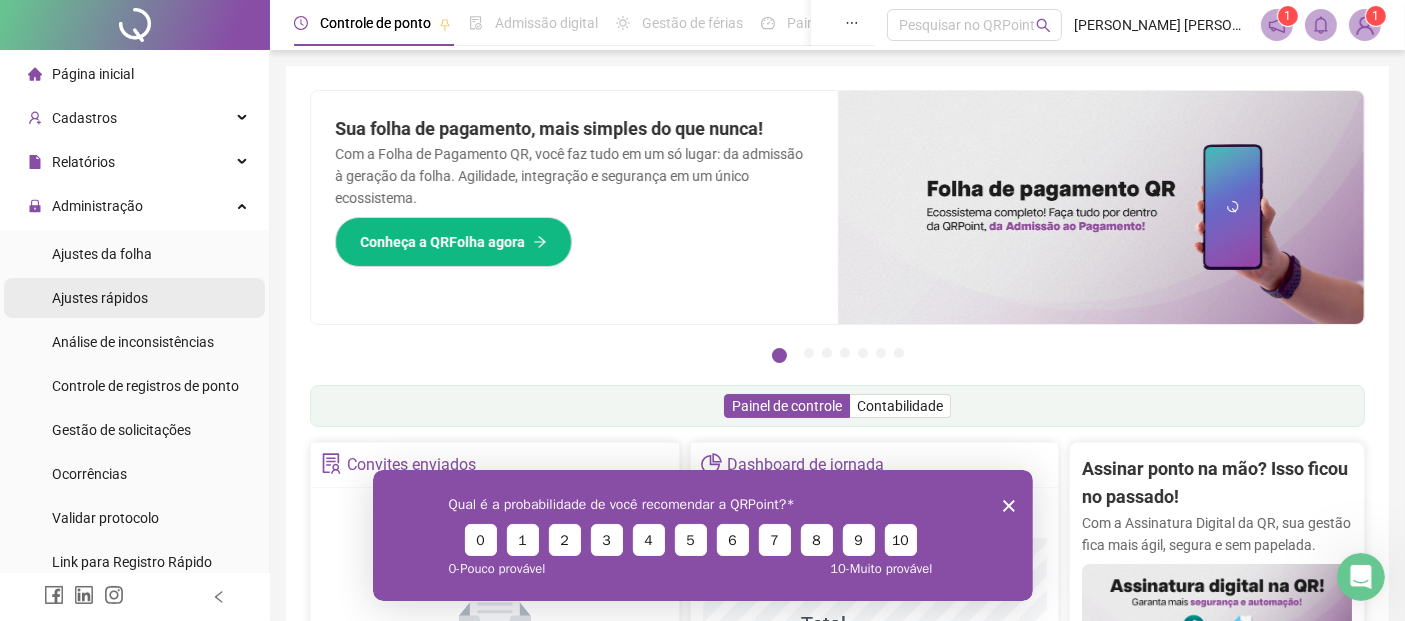 click on "Ajustes rápidos" at bounding box center (100, 298) 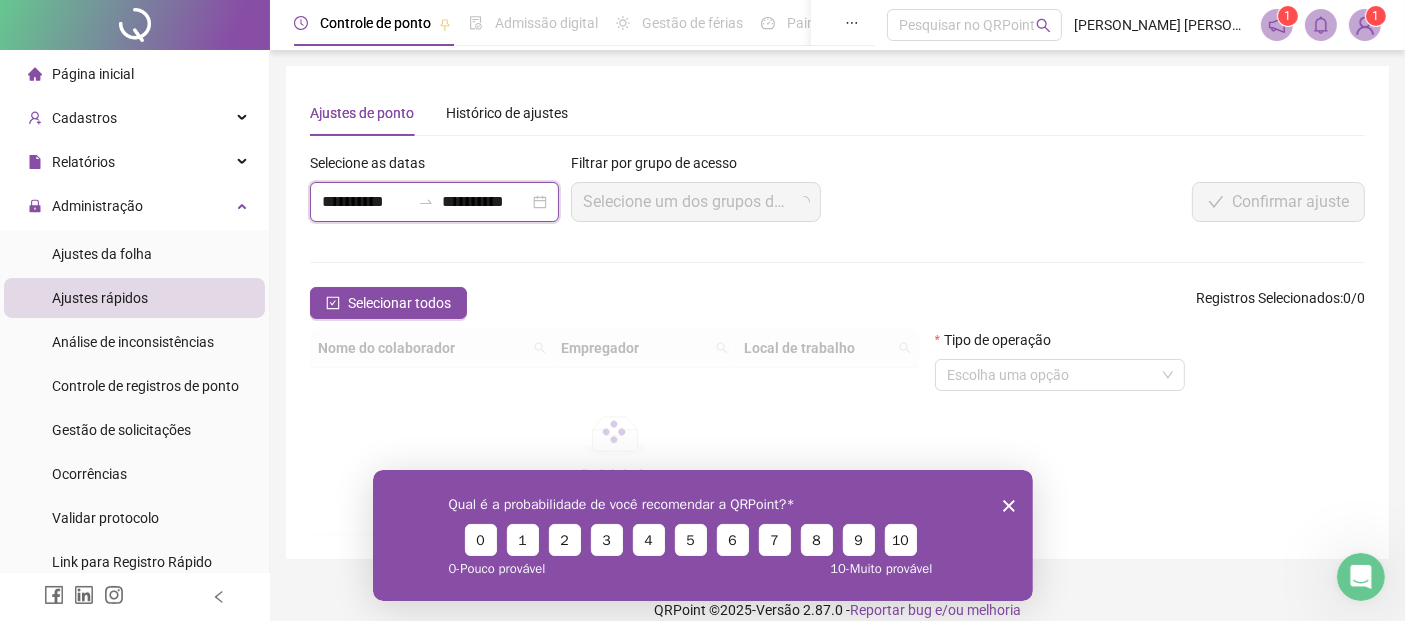 click on "**********" at bounding box center (366, 202) 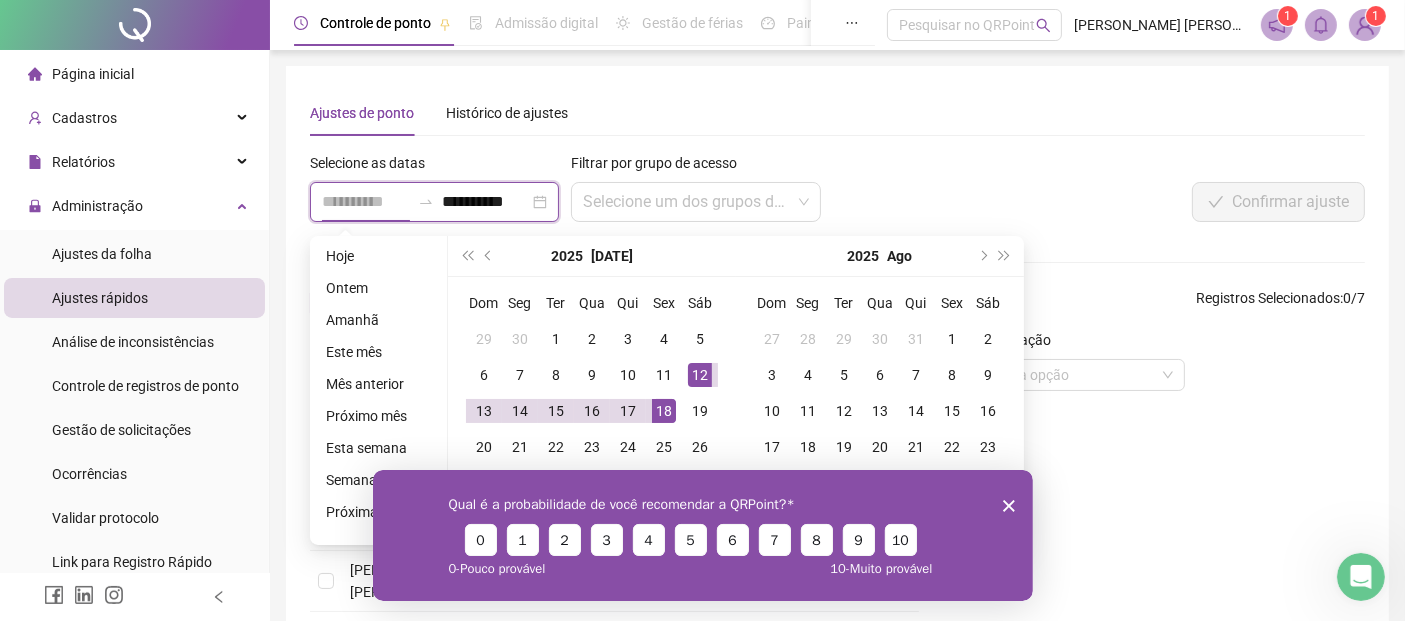 type on "**********" 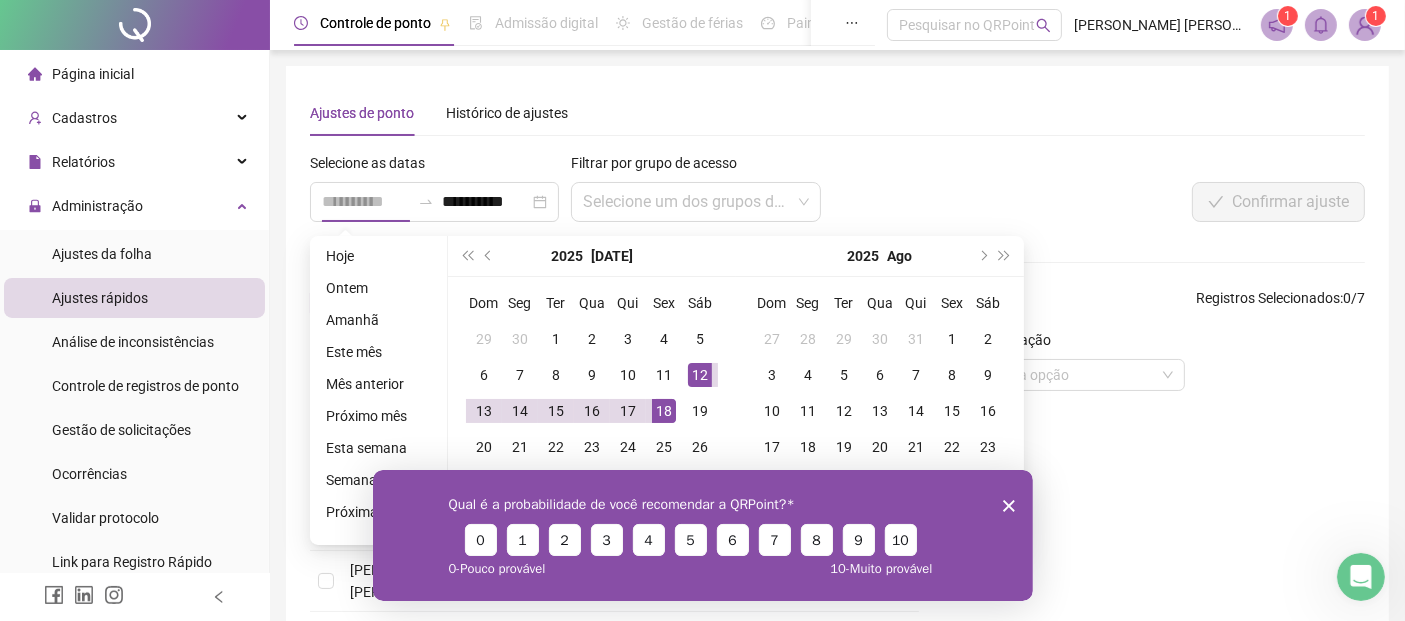 click on "12" at bounding box center (700, 375) 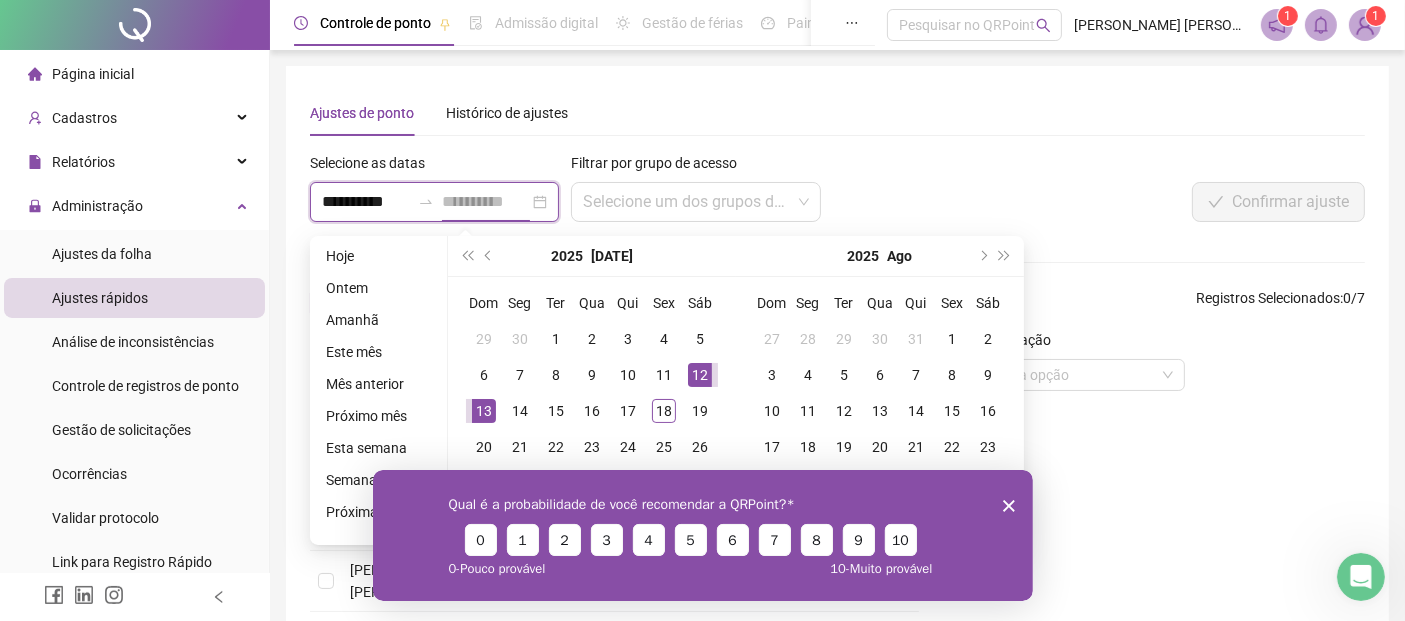 type on "**********" 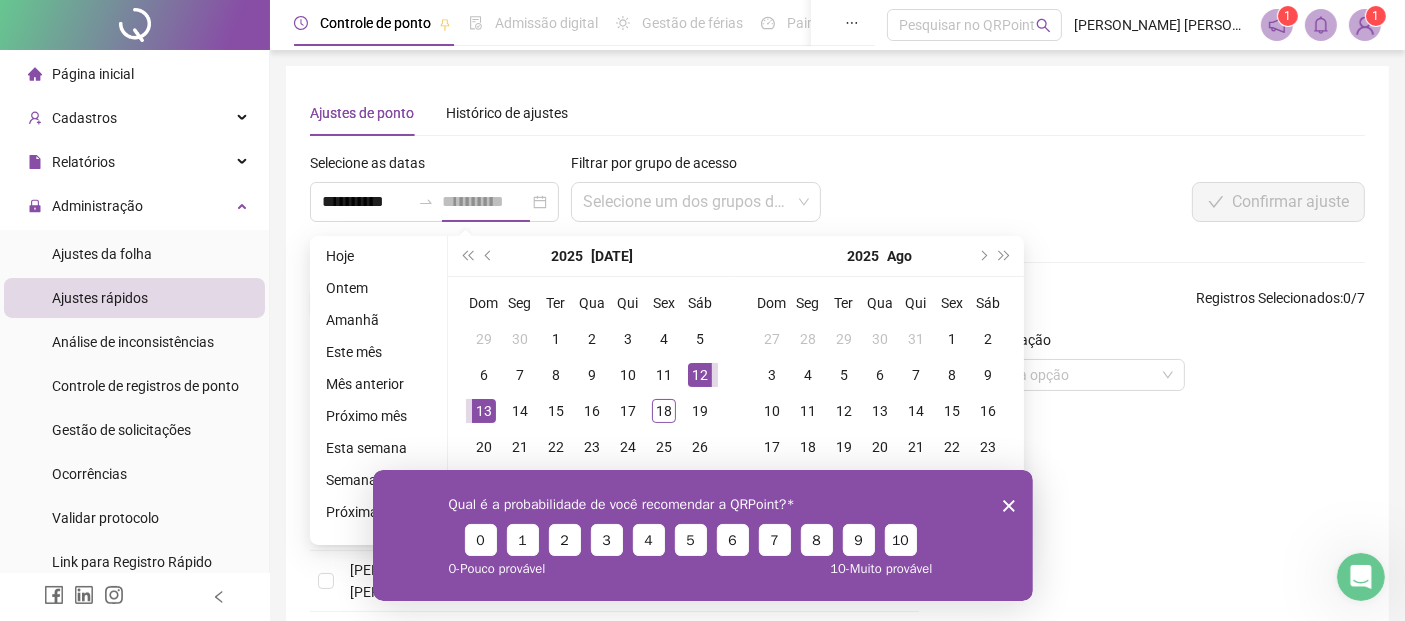 click on "13" at bounding box center [484, 411] 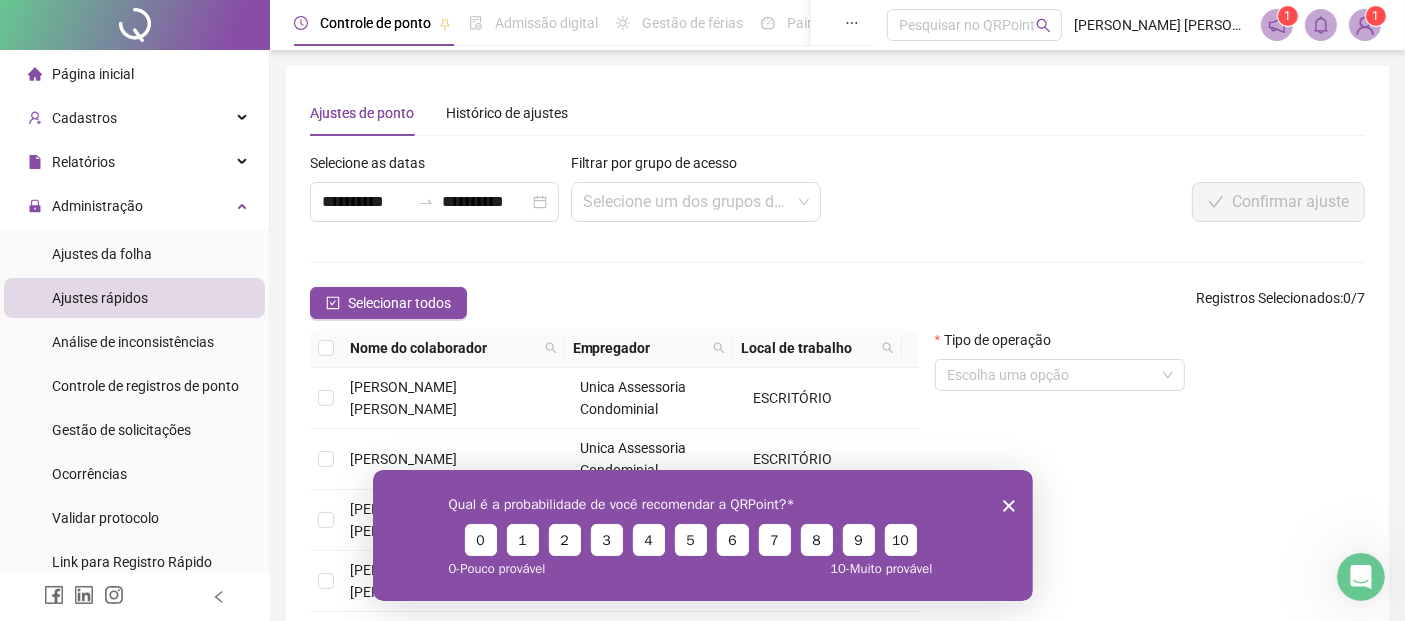 click 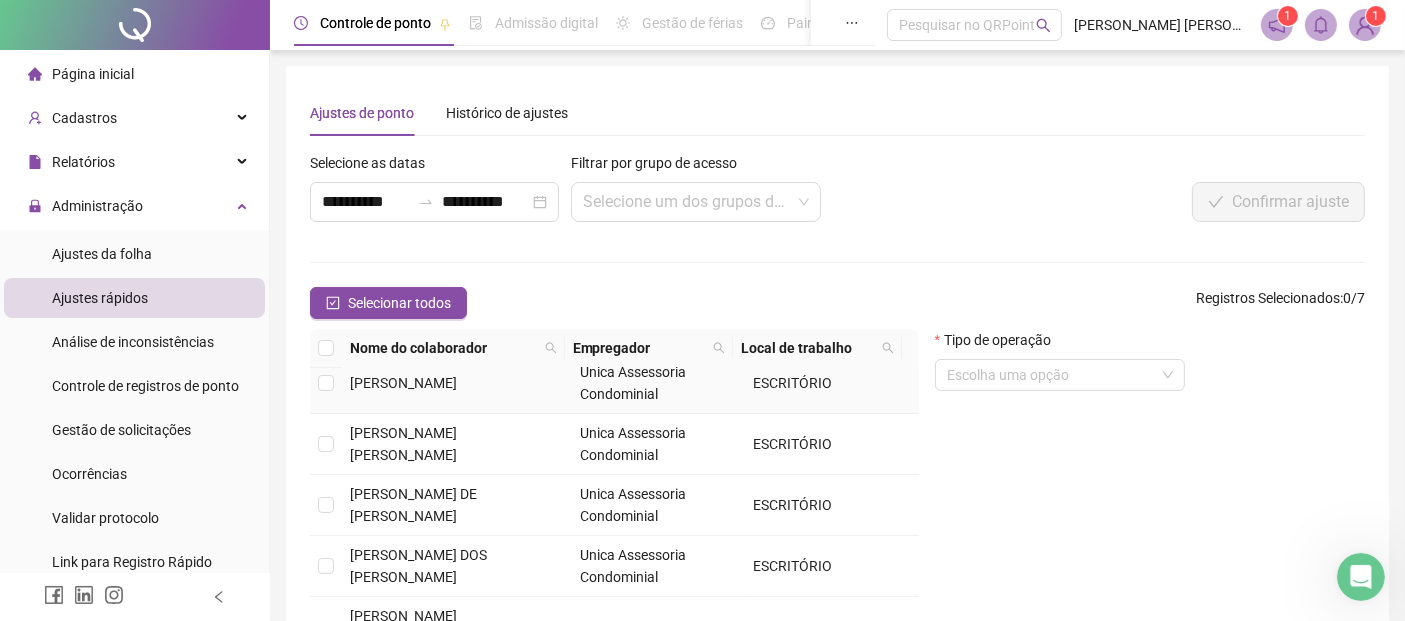 scroll, scrollTop: 125, scrollLeft: 0, axis: vertical 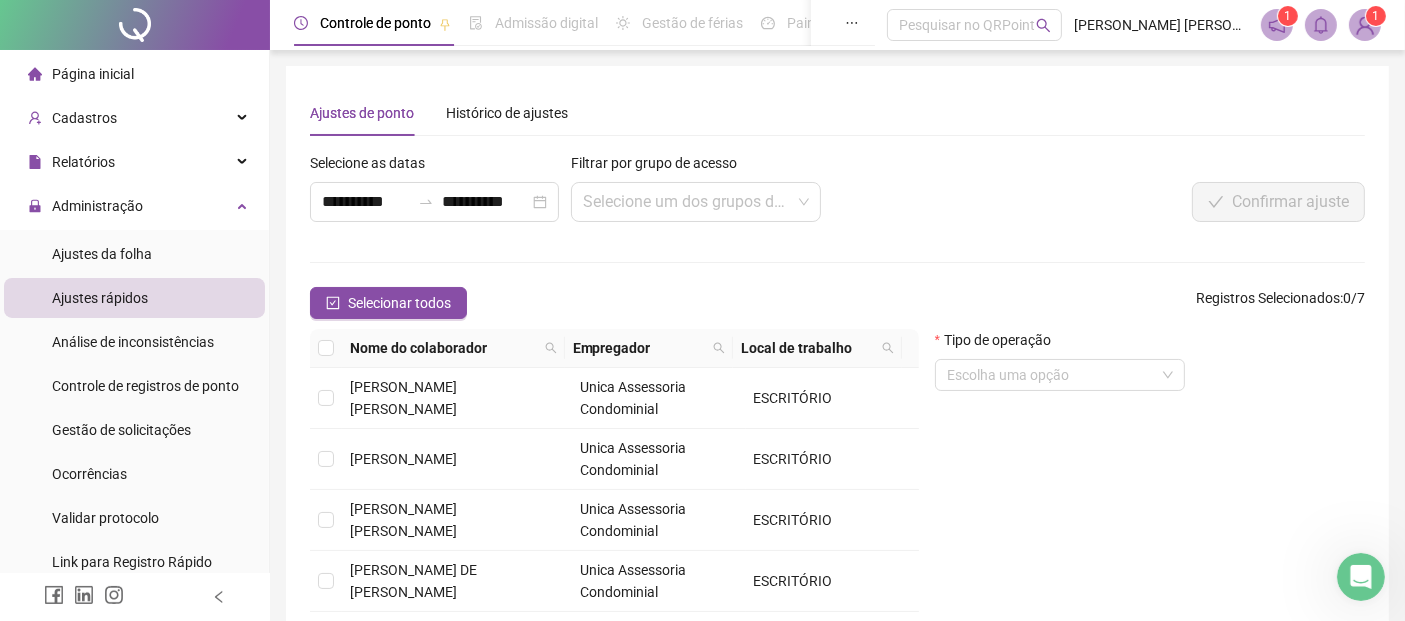 click at bounding box center (1365, 25) 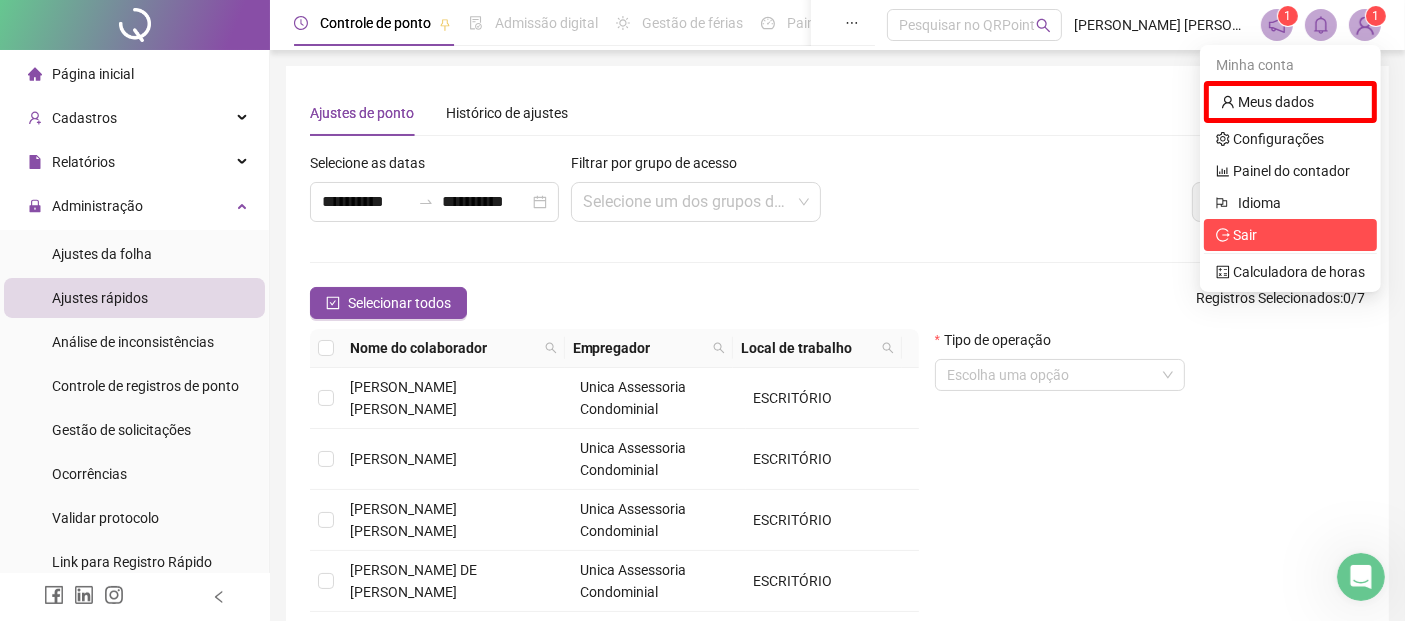click on "Sair" at bounding box center [1245, 235] 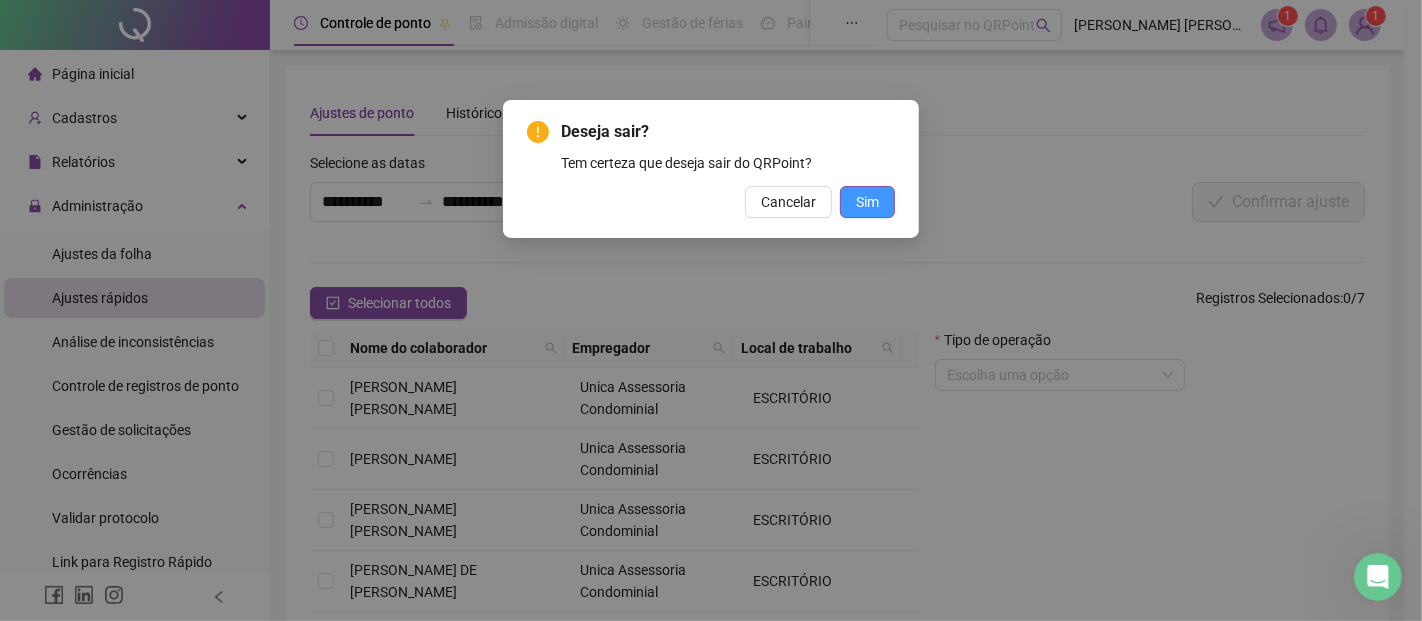 click on "Sim" at bounding box center [867, 202] 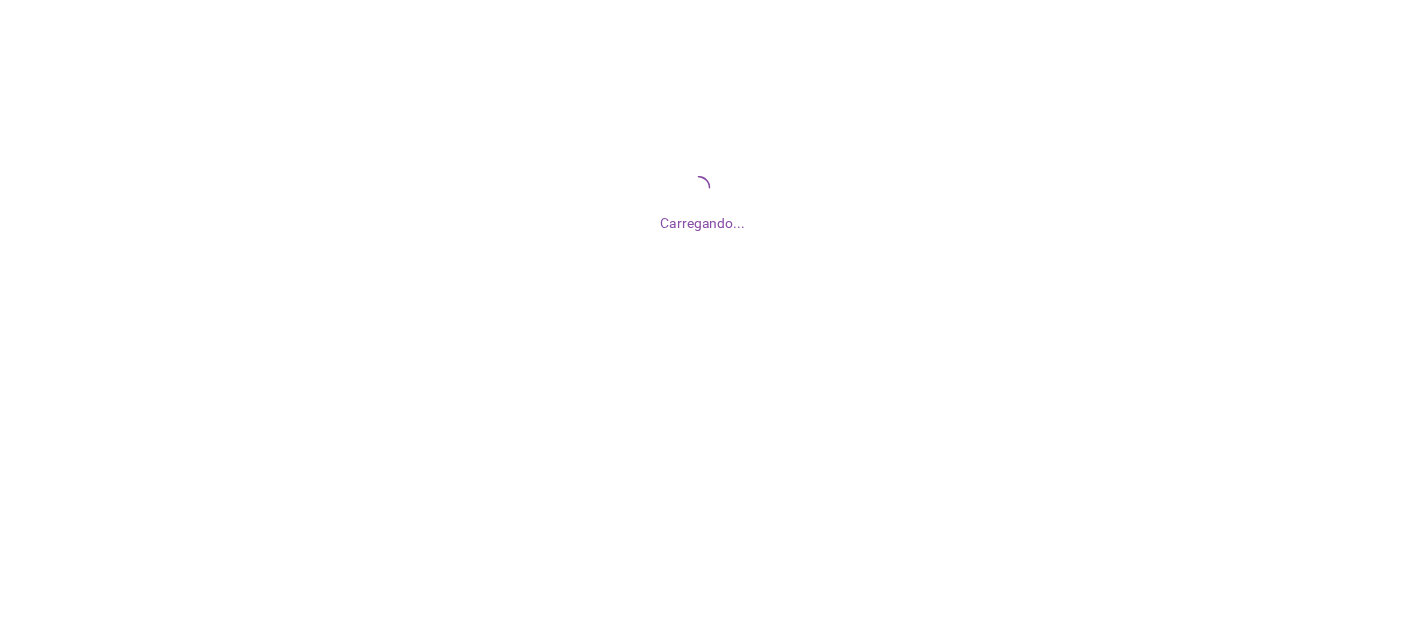 scroll, scrollTop: 0, scrollLeft: 0, axis: both 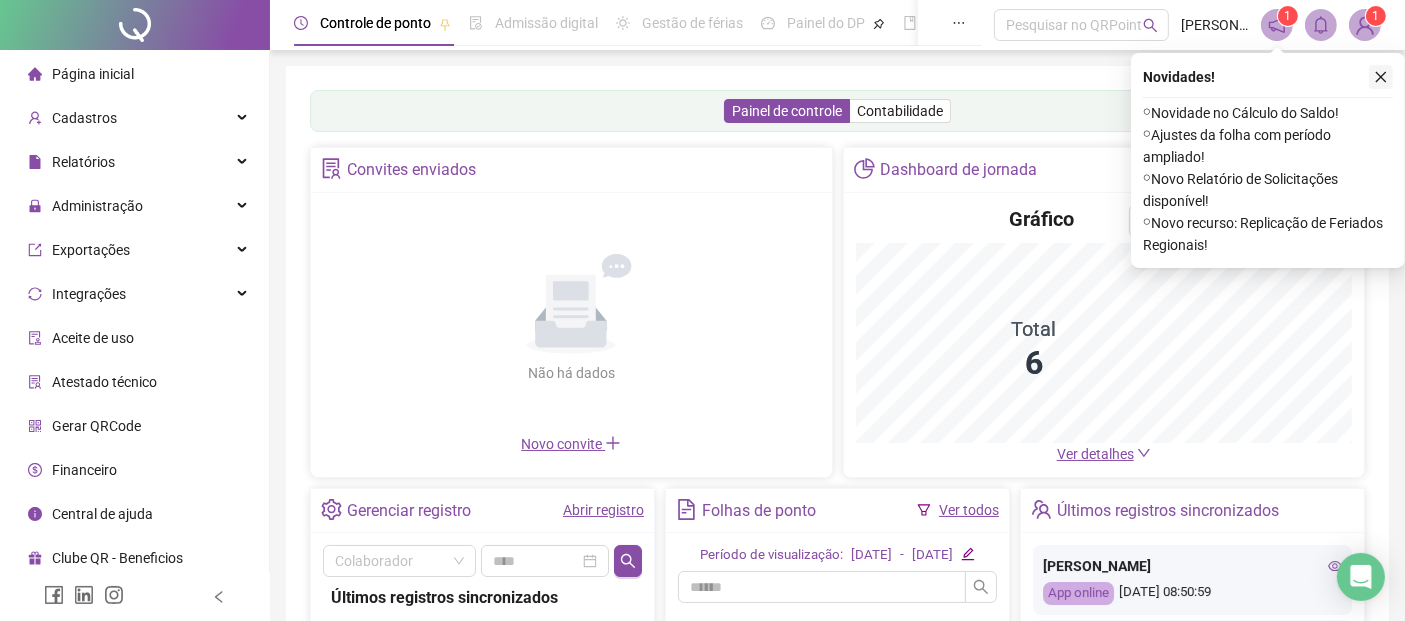 click 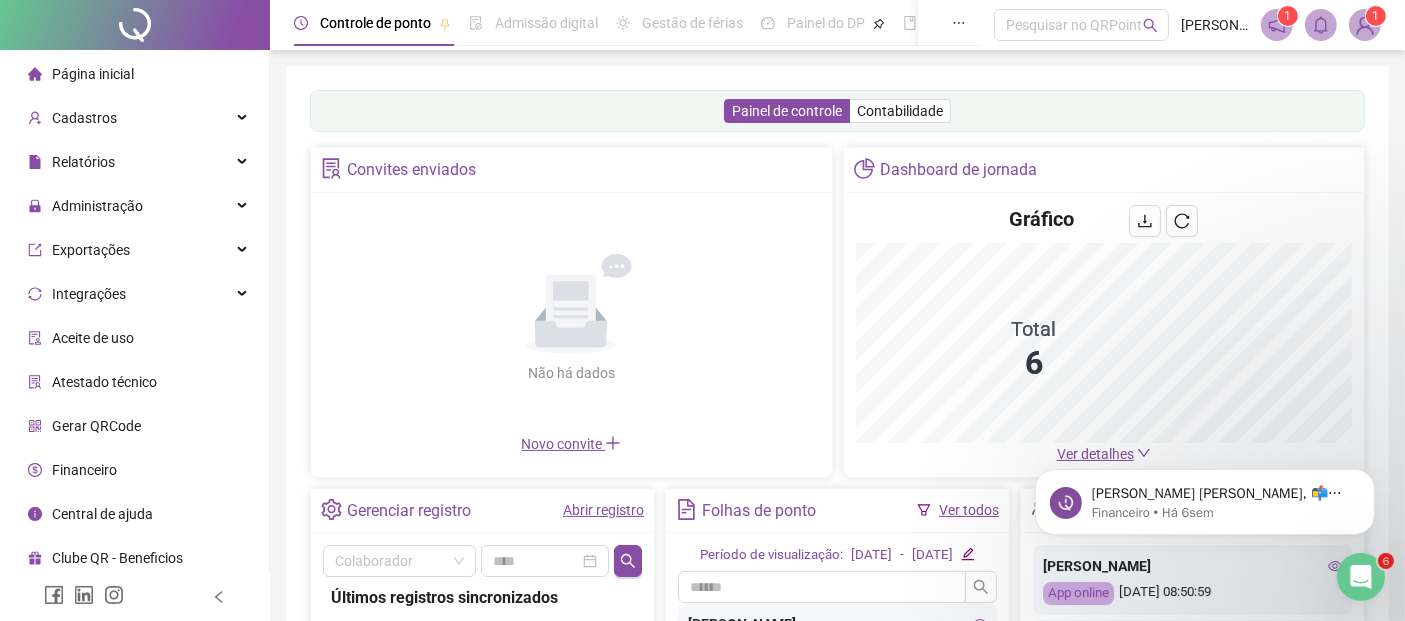 scroll, scrollTop: 0, scrollLeft: 0, axis: both 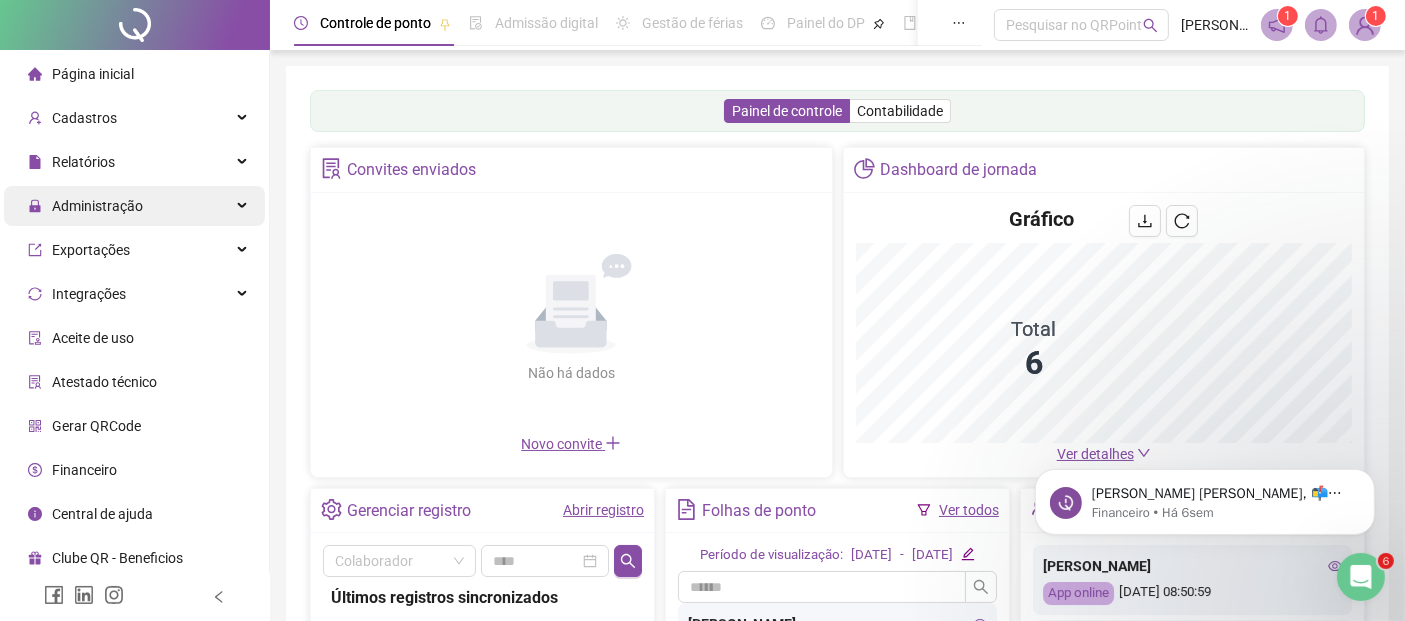 click on "Administração" at bounding box center (97, 206) 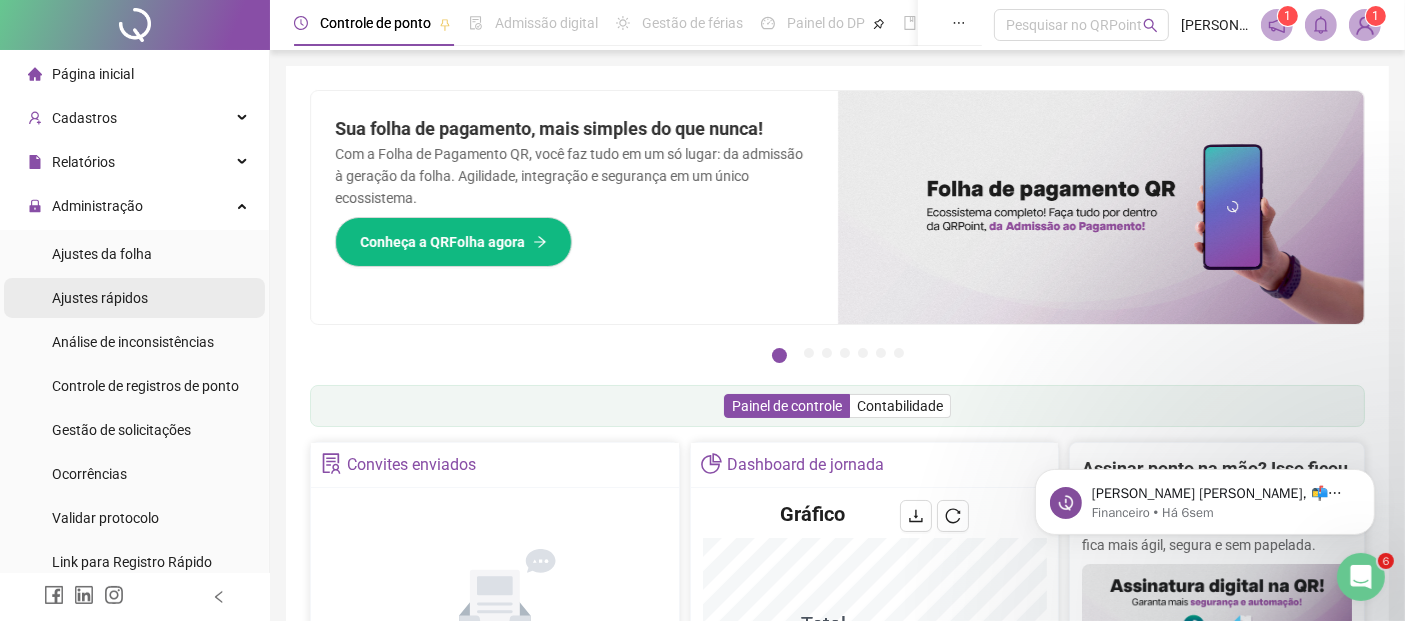 click on "Ajustes rápidos" at bounding box center (100, 298) 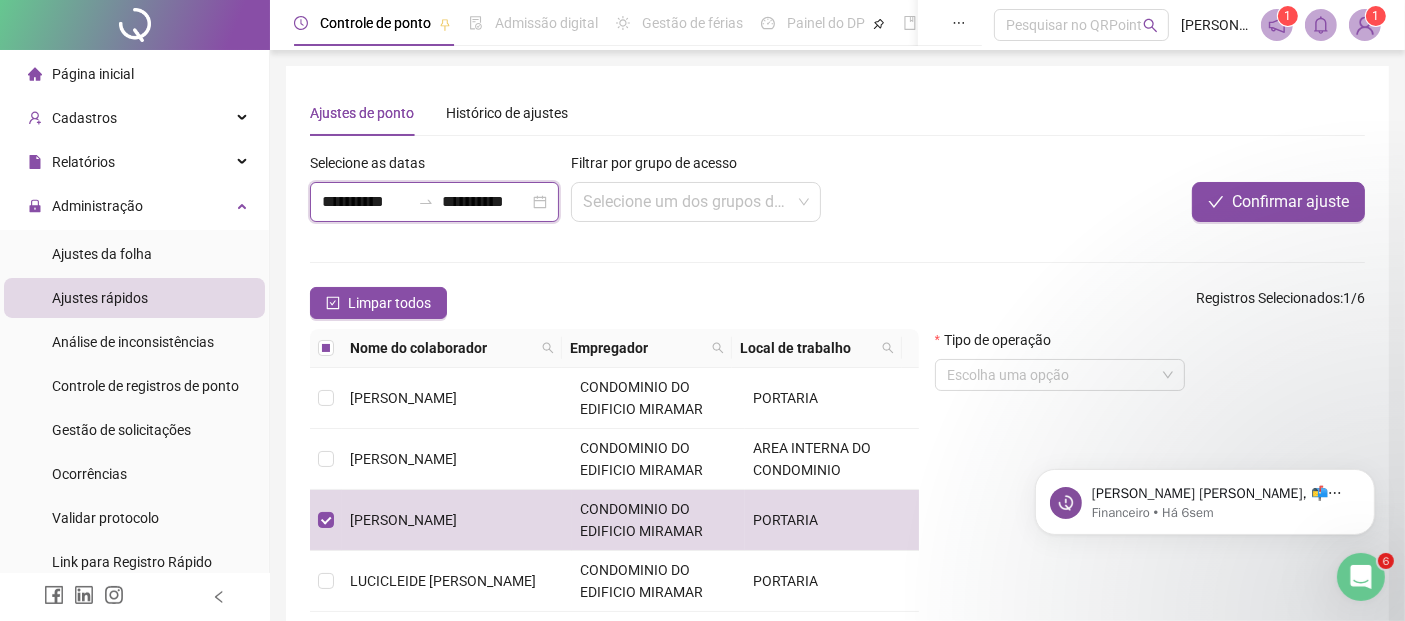 click on "**********" at bounding box center (366, 202) 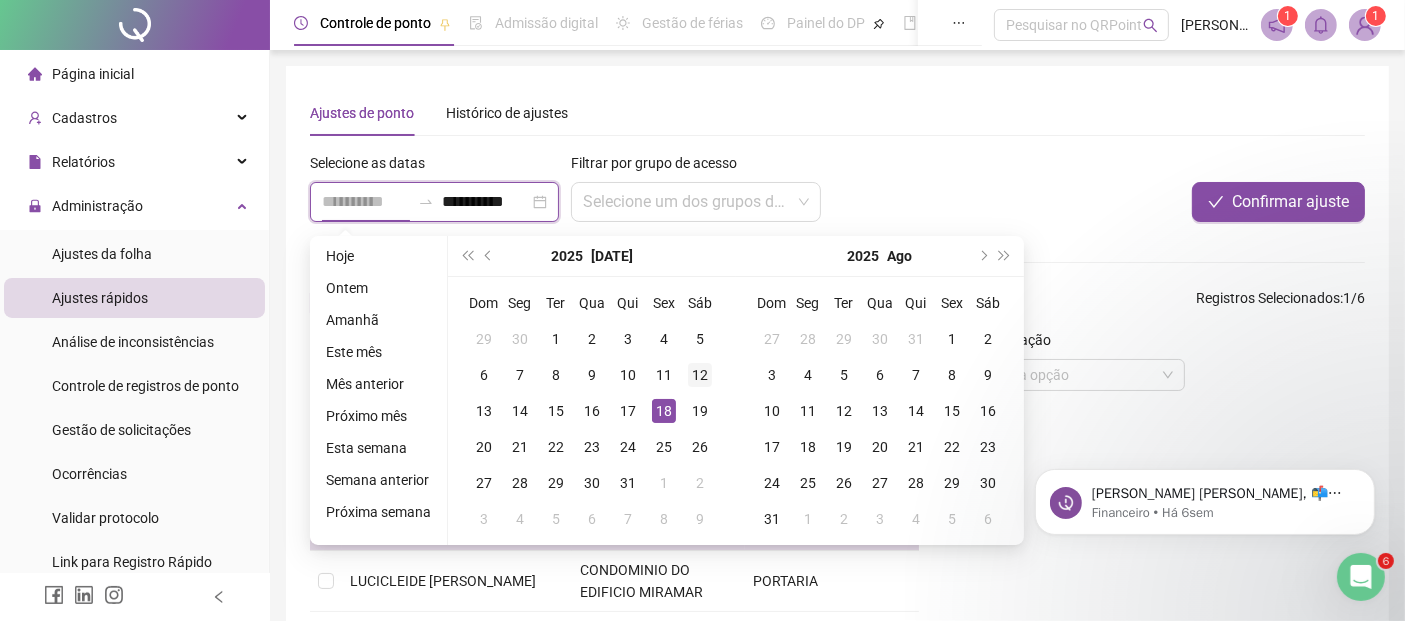 type on "**********" 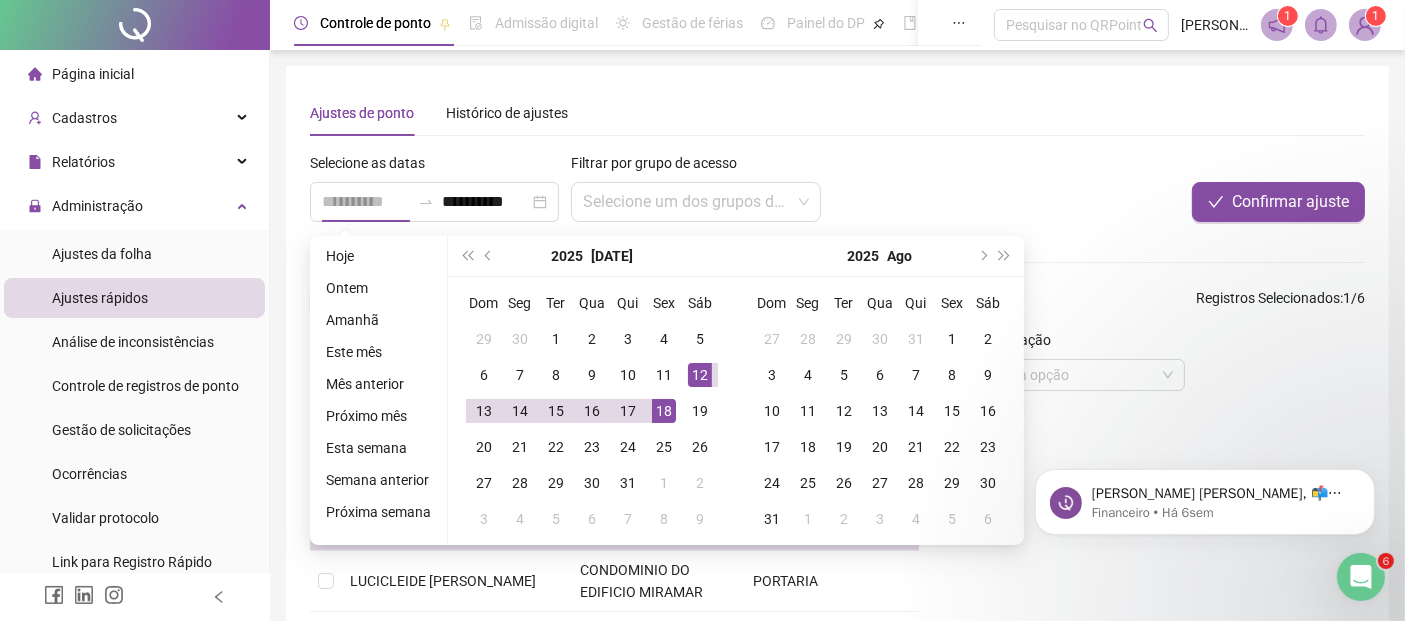 click on "12" at bounding box center (700, 375) 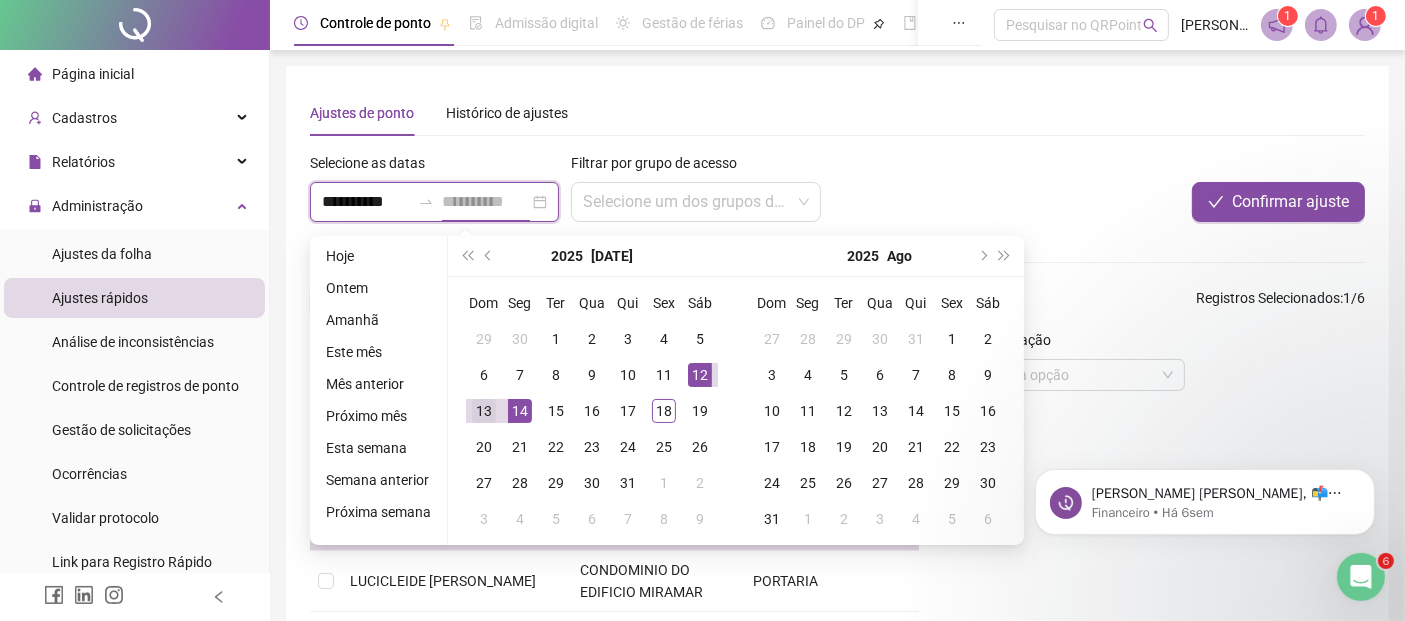 type on "**********" 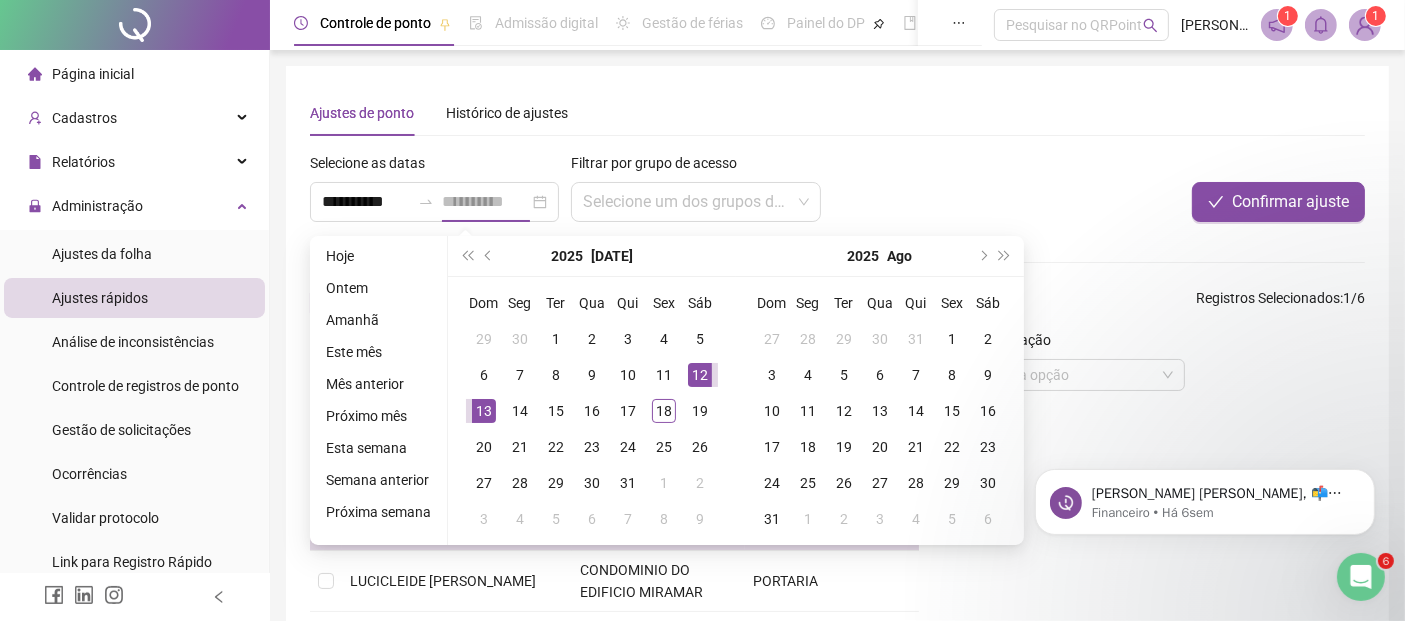 click on "13" at bounding box center (484, 411) 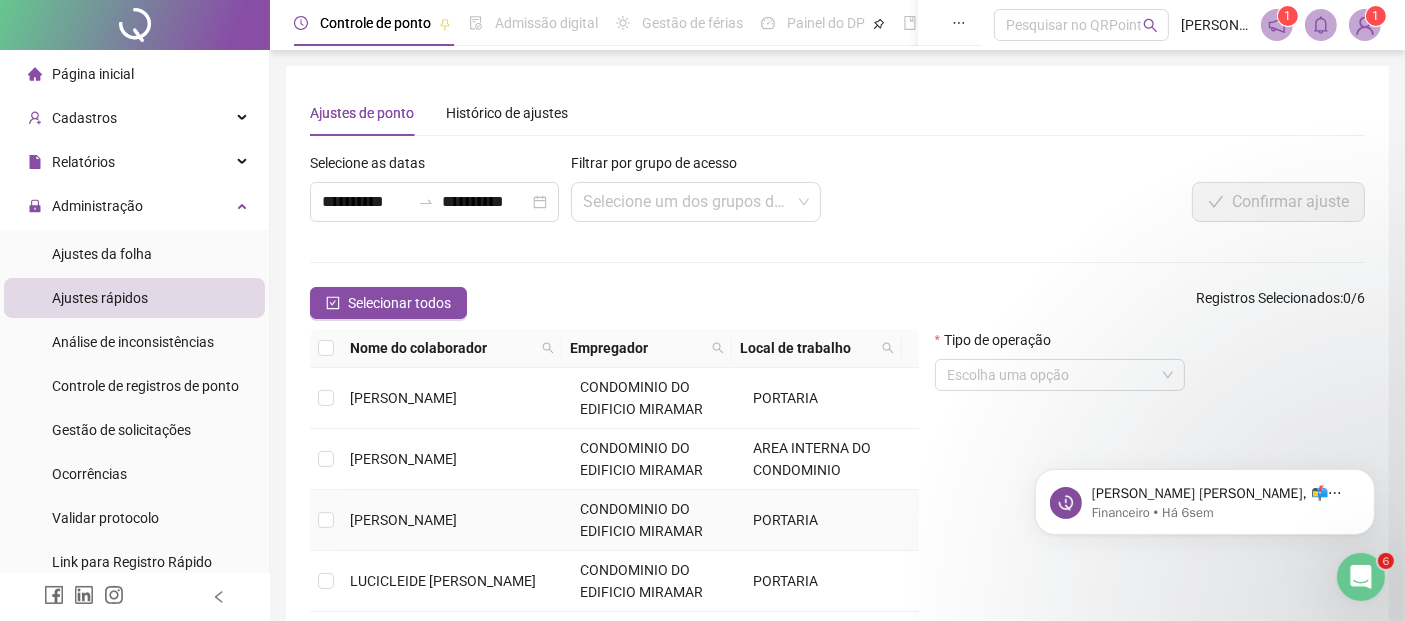 click at bounding box center [326, 520] 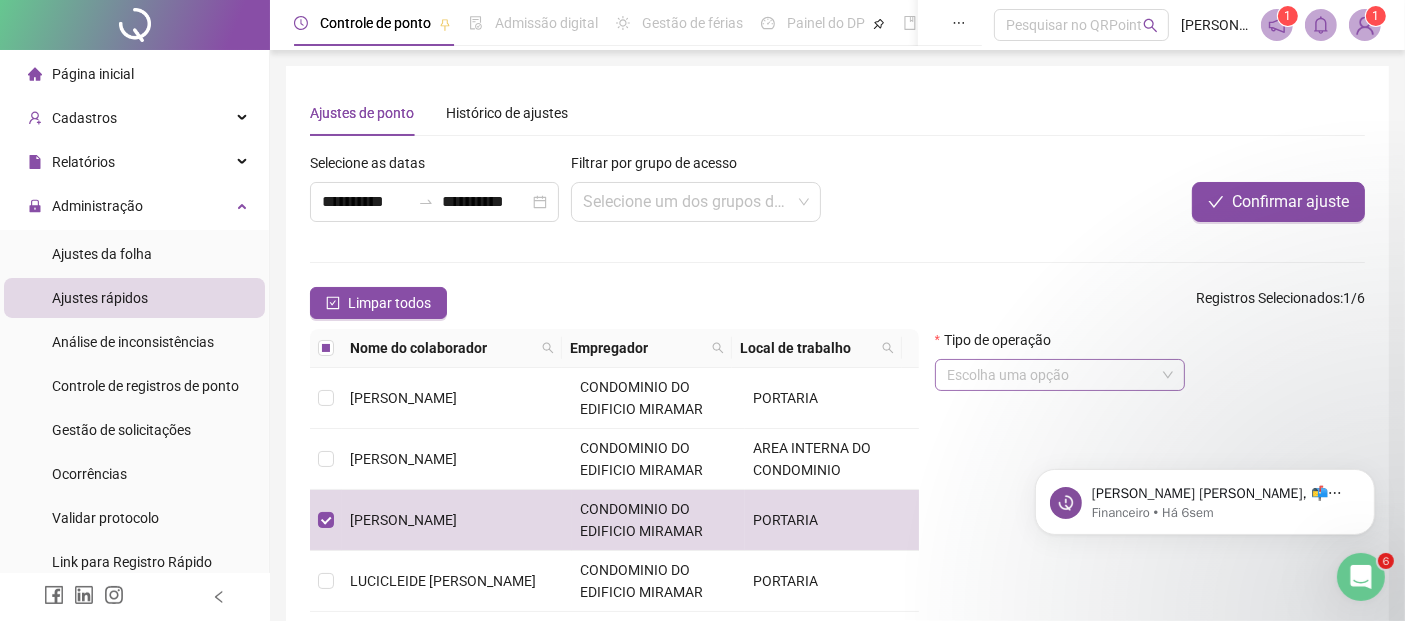 click on "Escolha uma opção" at bounding box center [1060, 375] 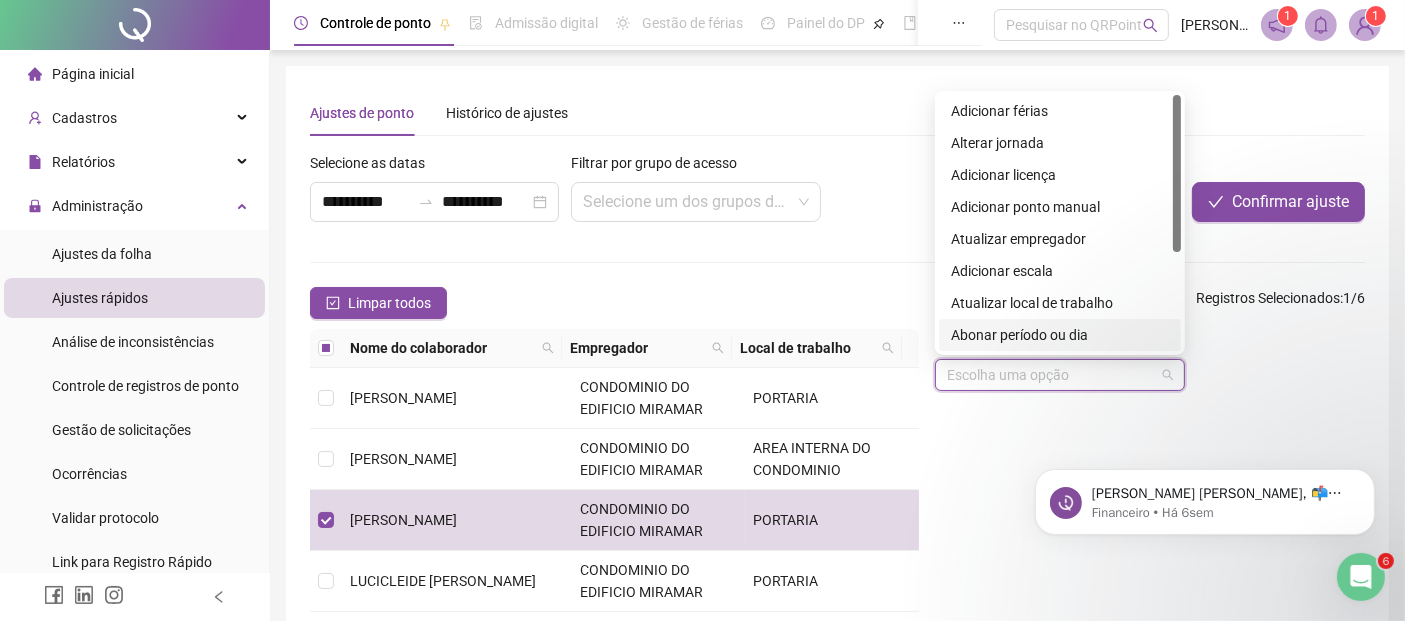click on "Abonar período ou dia" at bounding box center (1060, 335) 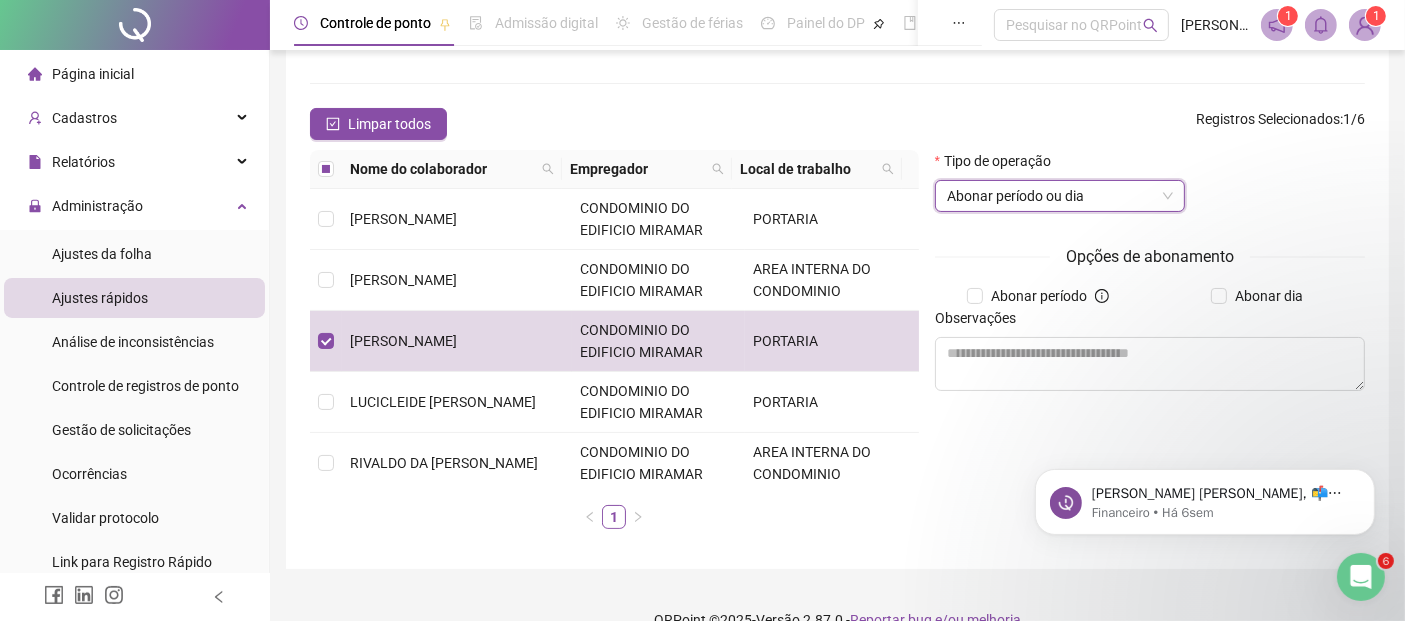 scroll, scrollTop: 211, scrollLeft: 0, axis: vertical 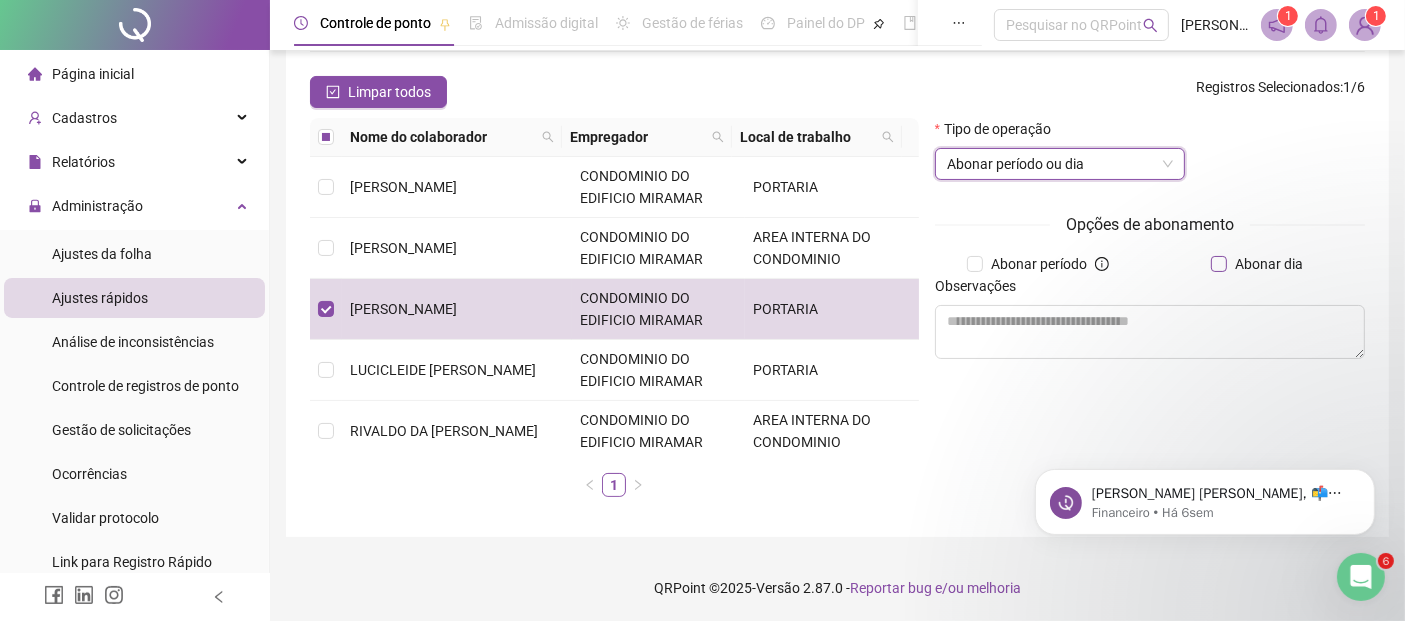 click on "Abonar dia" at bounding box center [1269, 264] 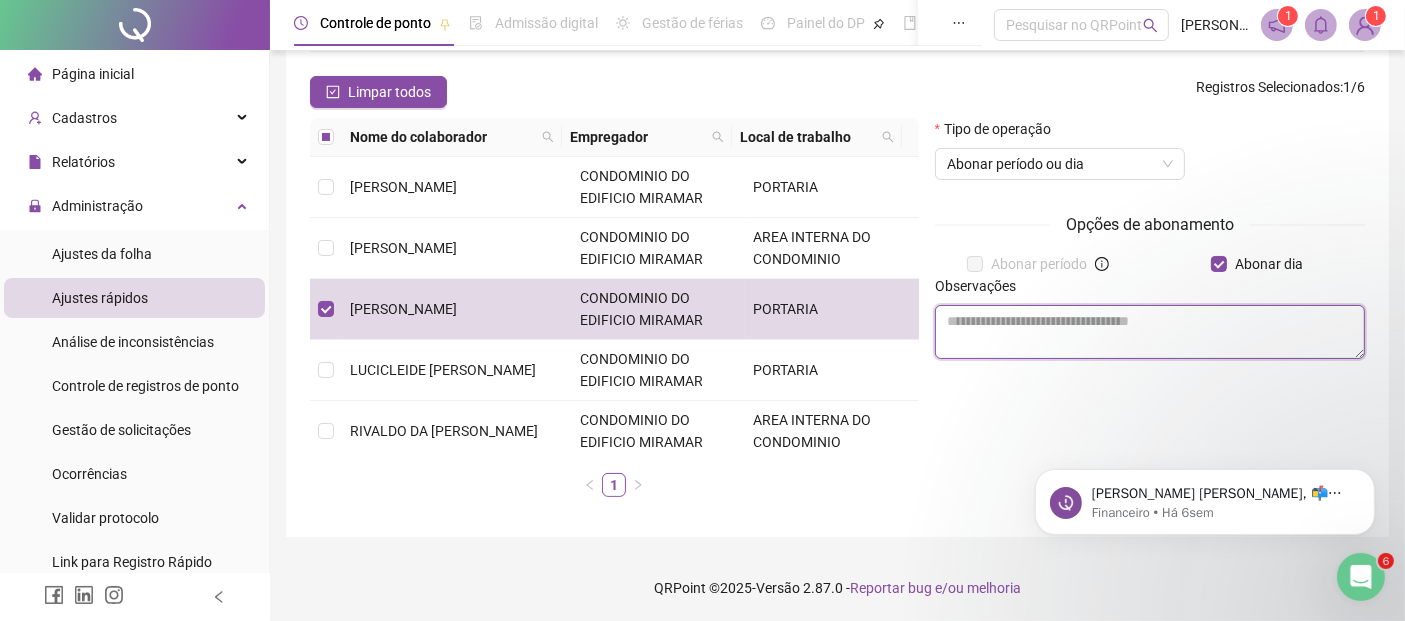 click at bounding box center [1150, 332] 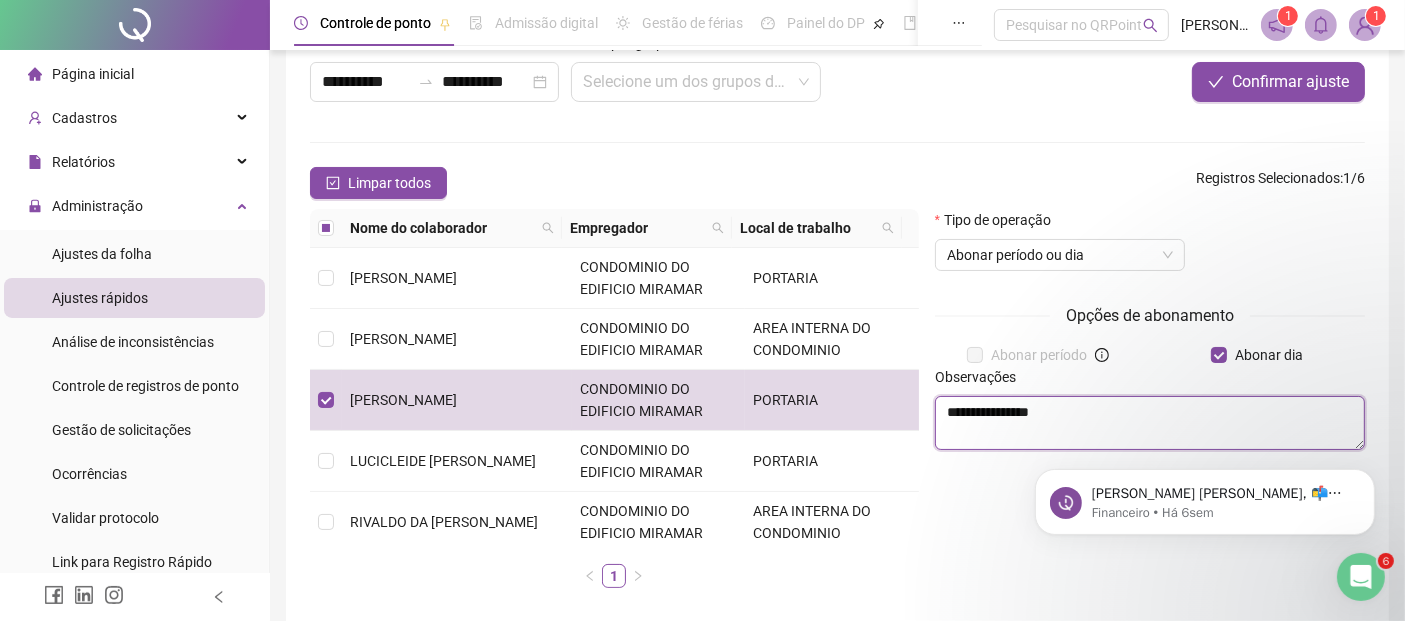 scroll, scrollTop: 0, scrollLeft: 0, axis: both 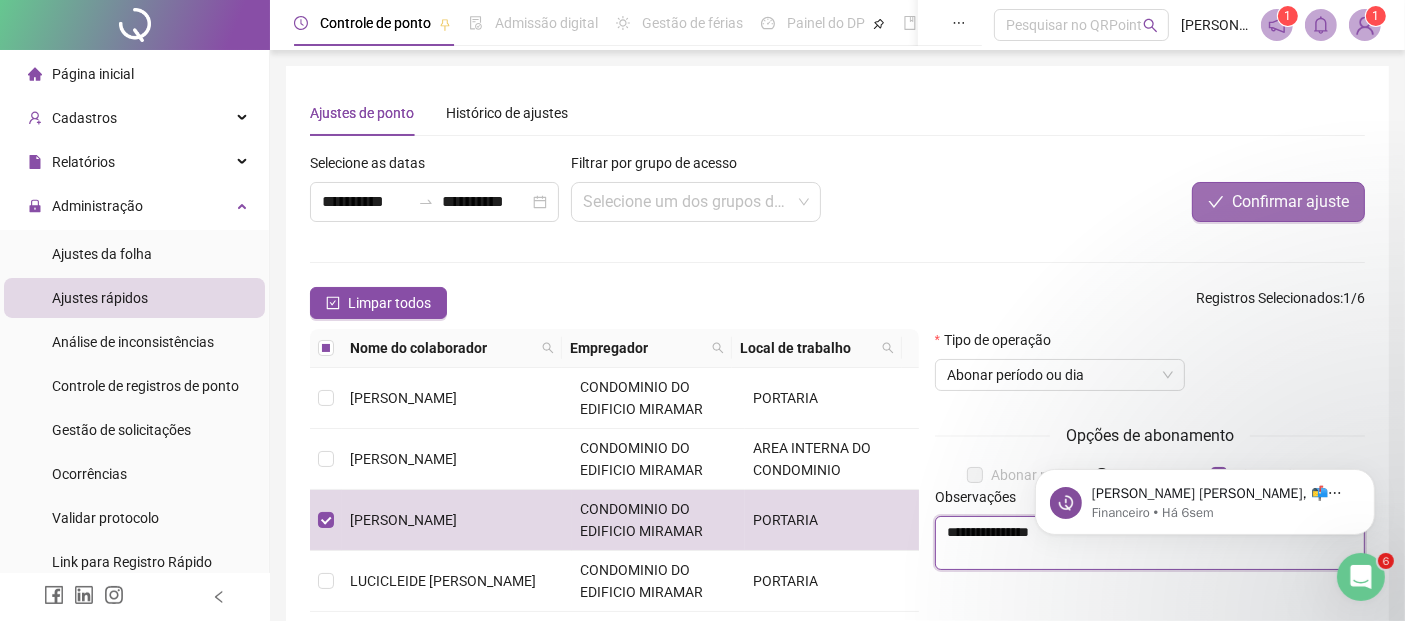 type on "**********" 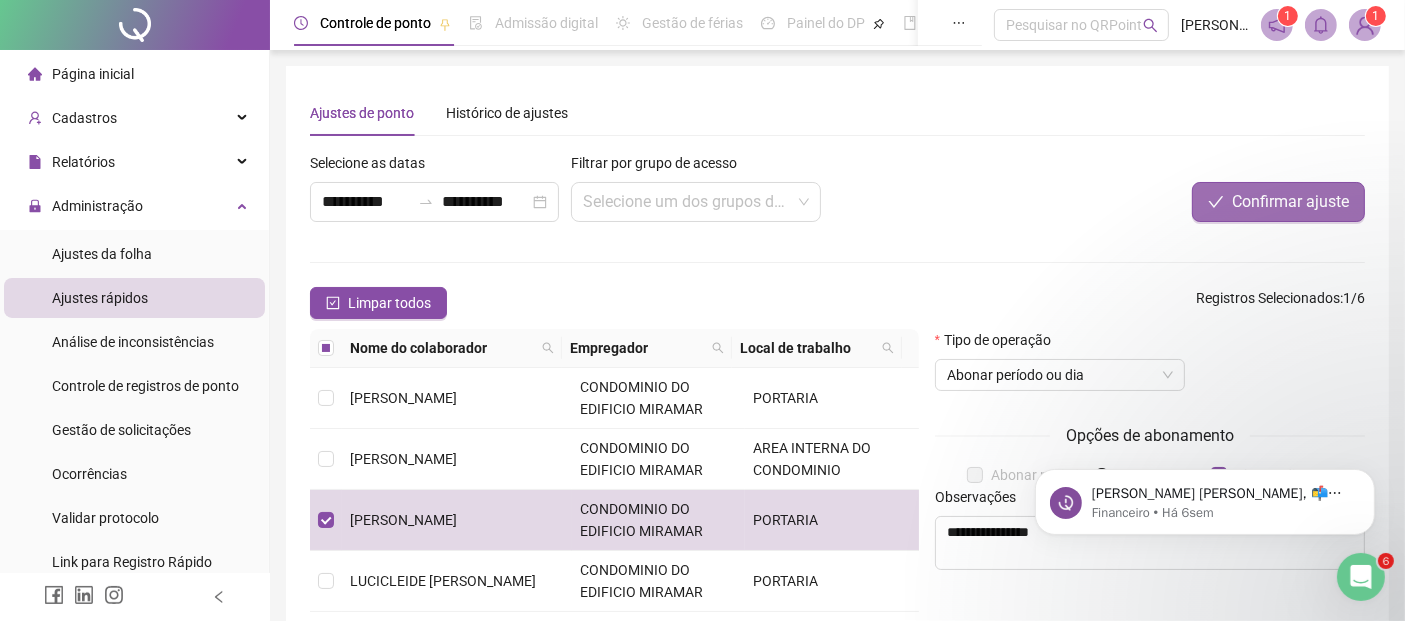 click on "Confirmar ajuste" at bounding box center (1290, 202) 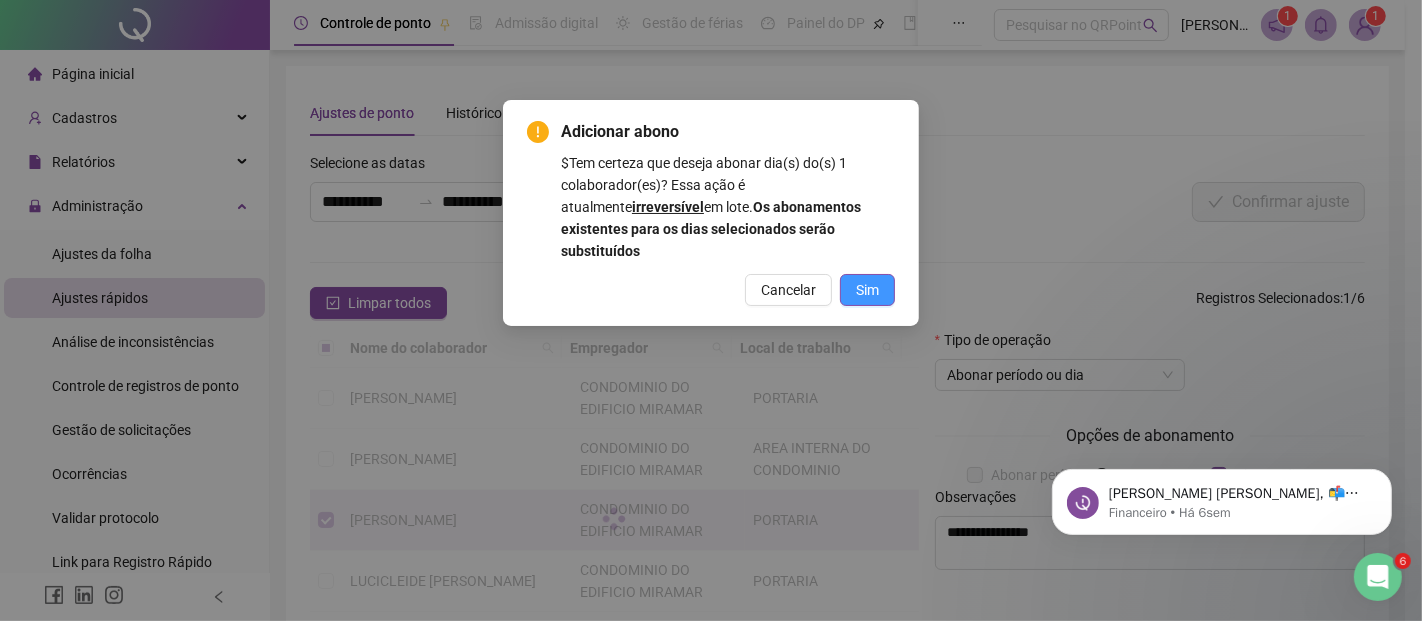 click on "Sim" at bounding box center [867, 290] 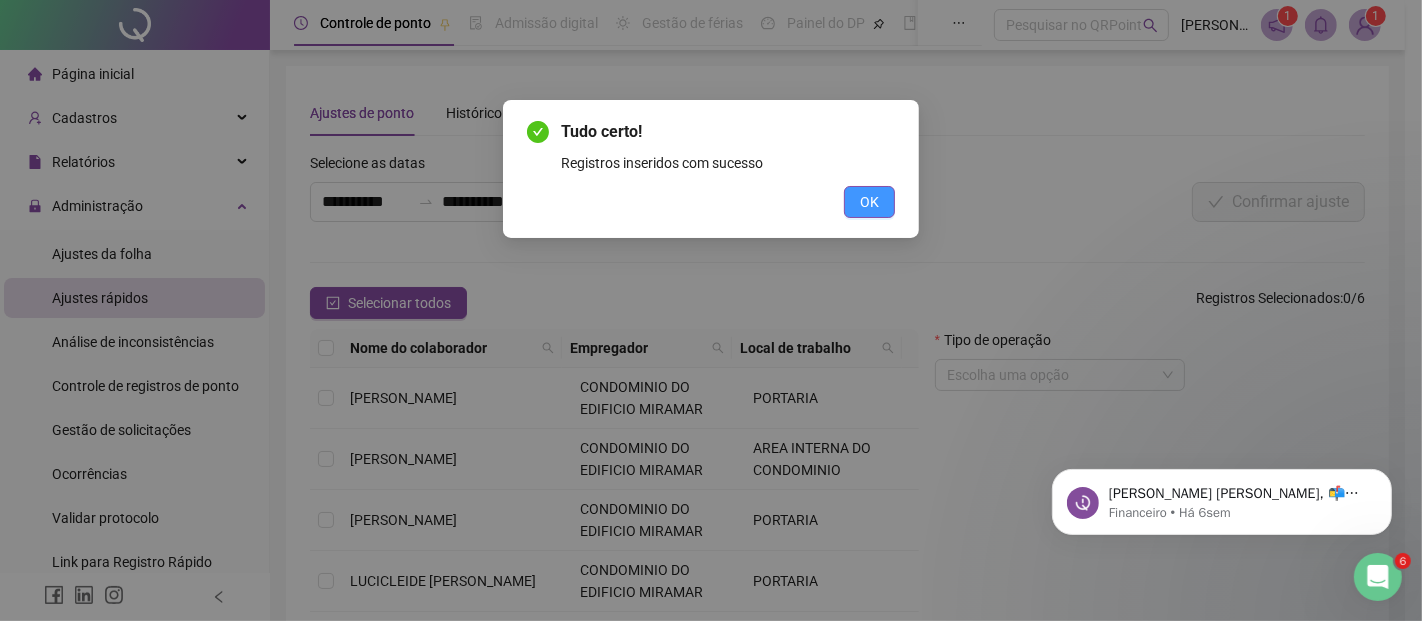 click on "OK" at bounding box center (869, 202) 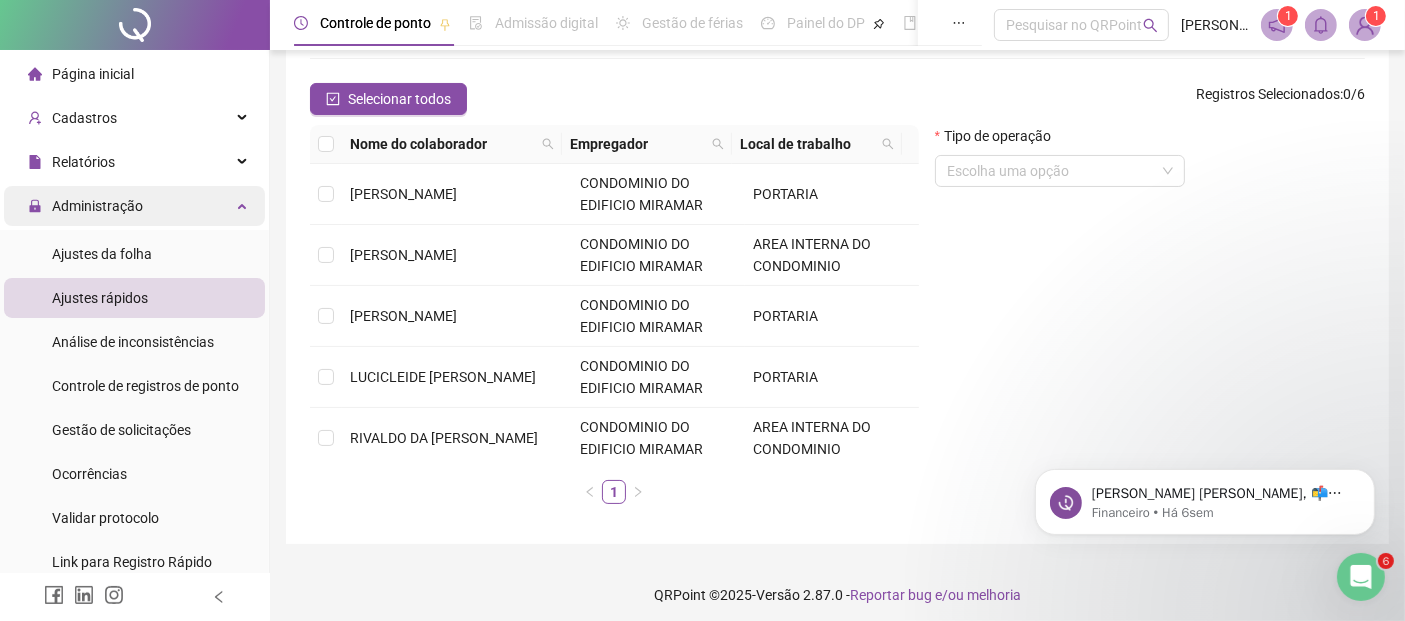 scroll, scrollTop: 0, scrollLeft: 0, axis: both 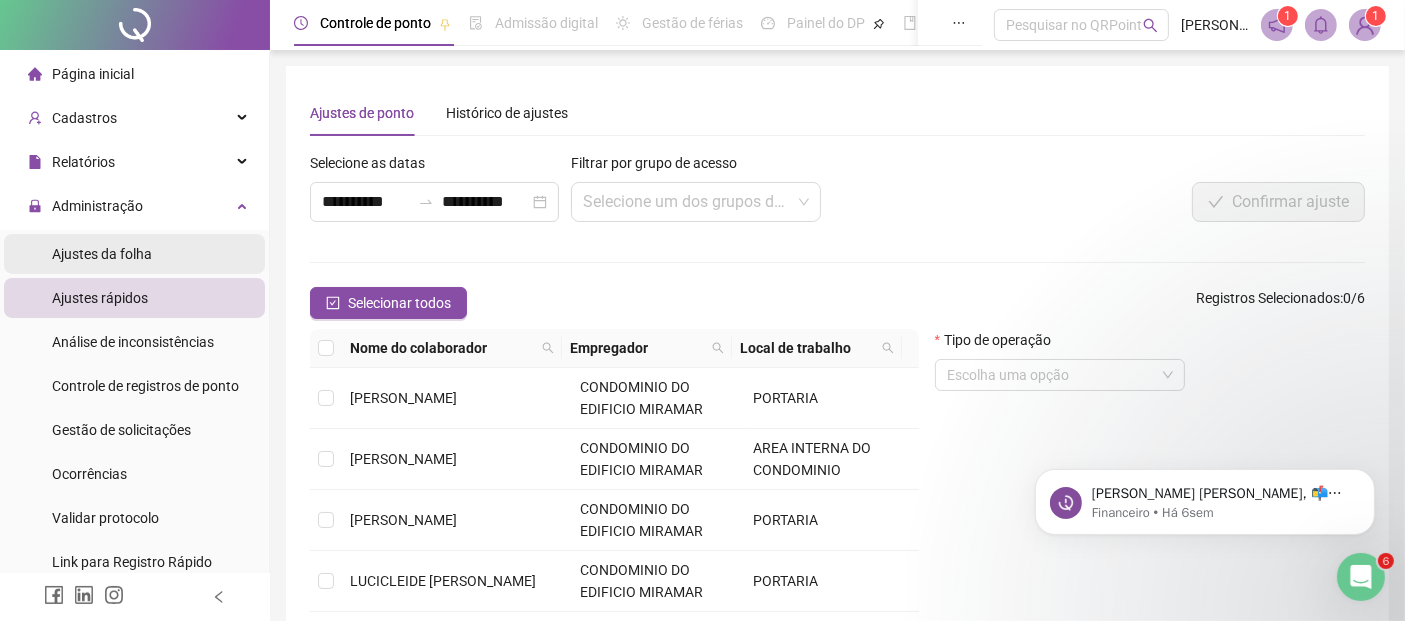 click on "Ajustes da folha" at bounding box center (102, 254) 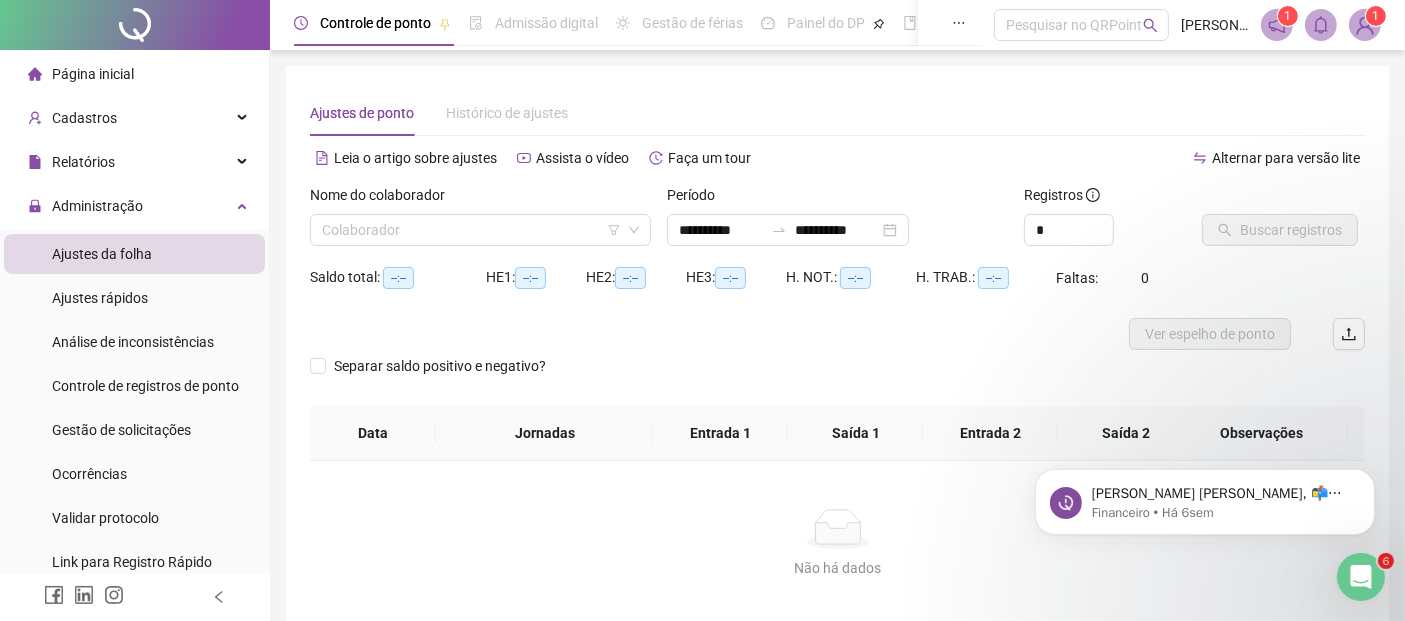 type on "**********" 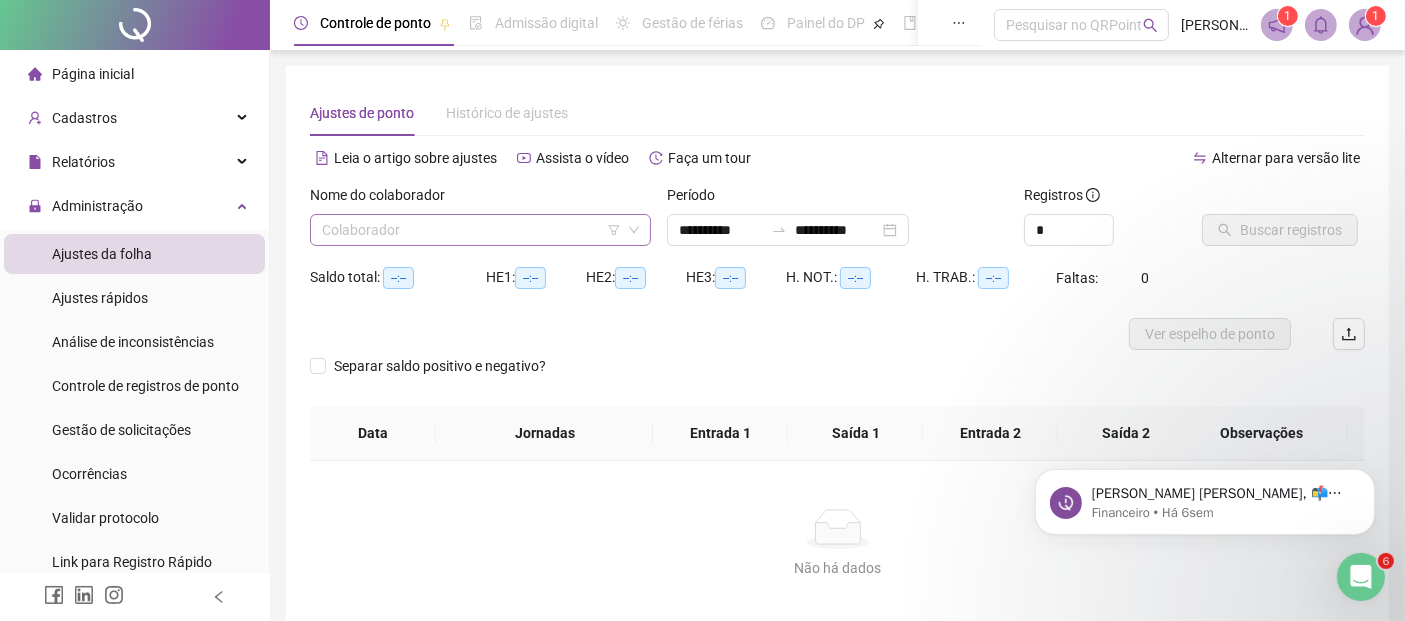 click at bounding box center (474, 230) 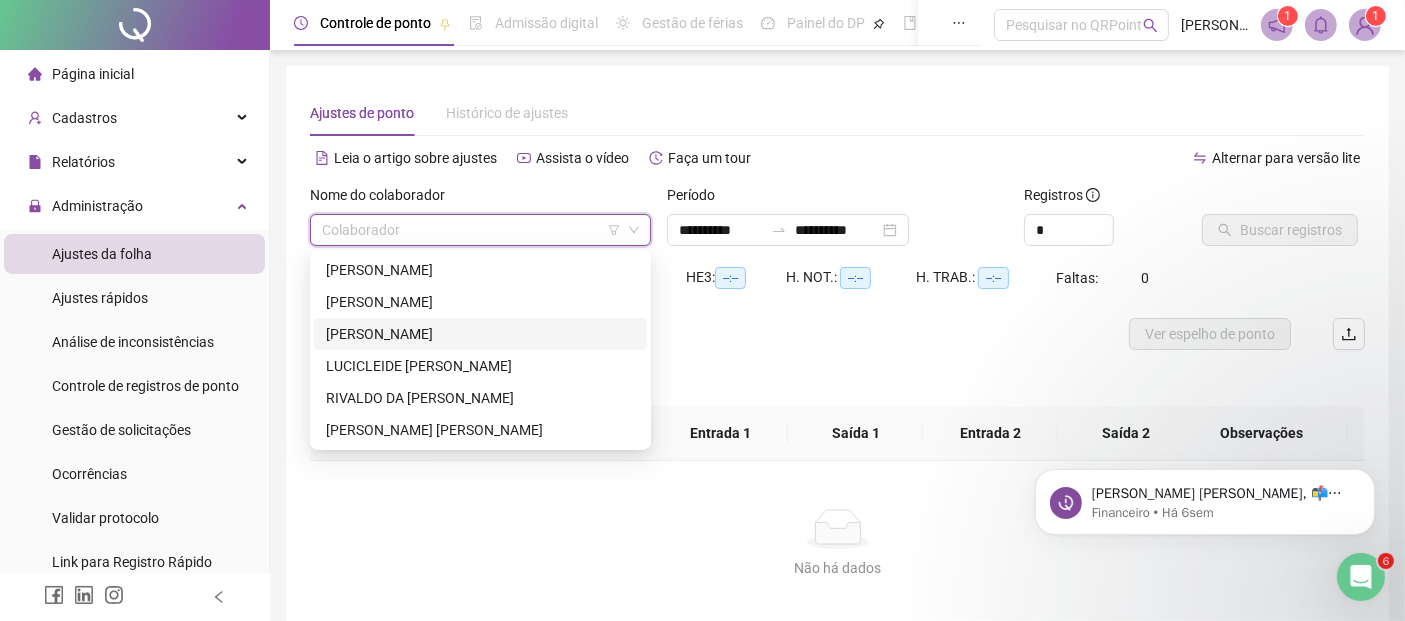 click on "FABIO MAGERO SANTOS" at bounding box center (480, 334) 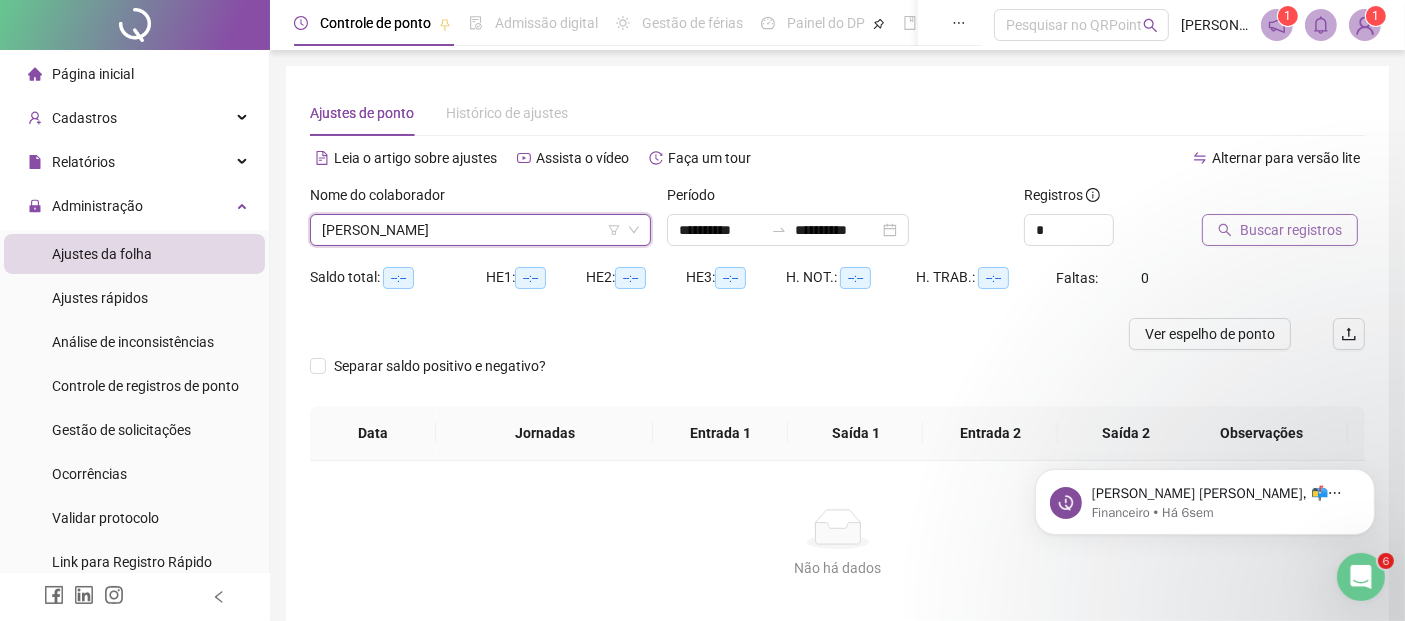 click on "Buscar registros" at bounding box center [1291, 230] 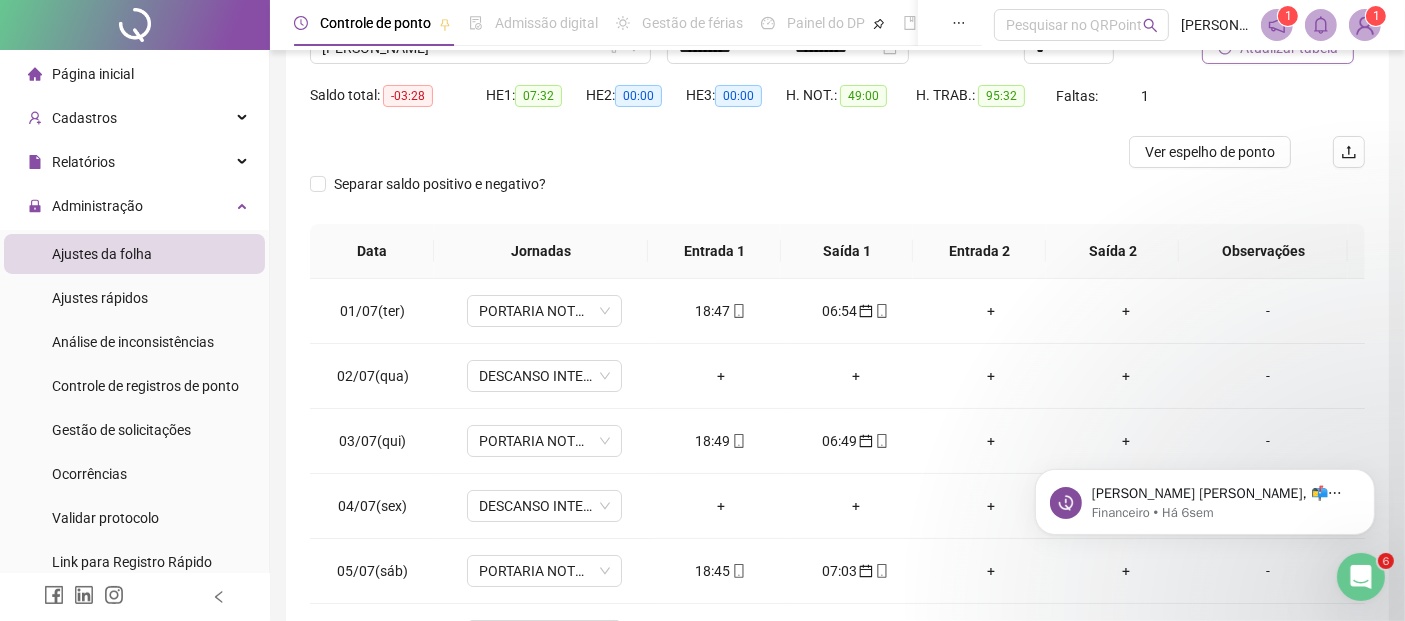 scroll, scrollTop: 243, scrollLeft: 0, axis: vertical 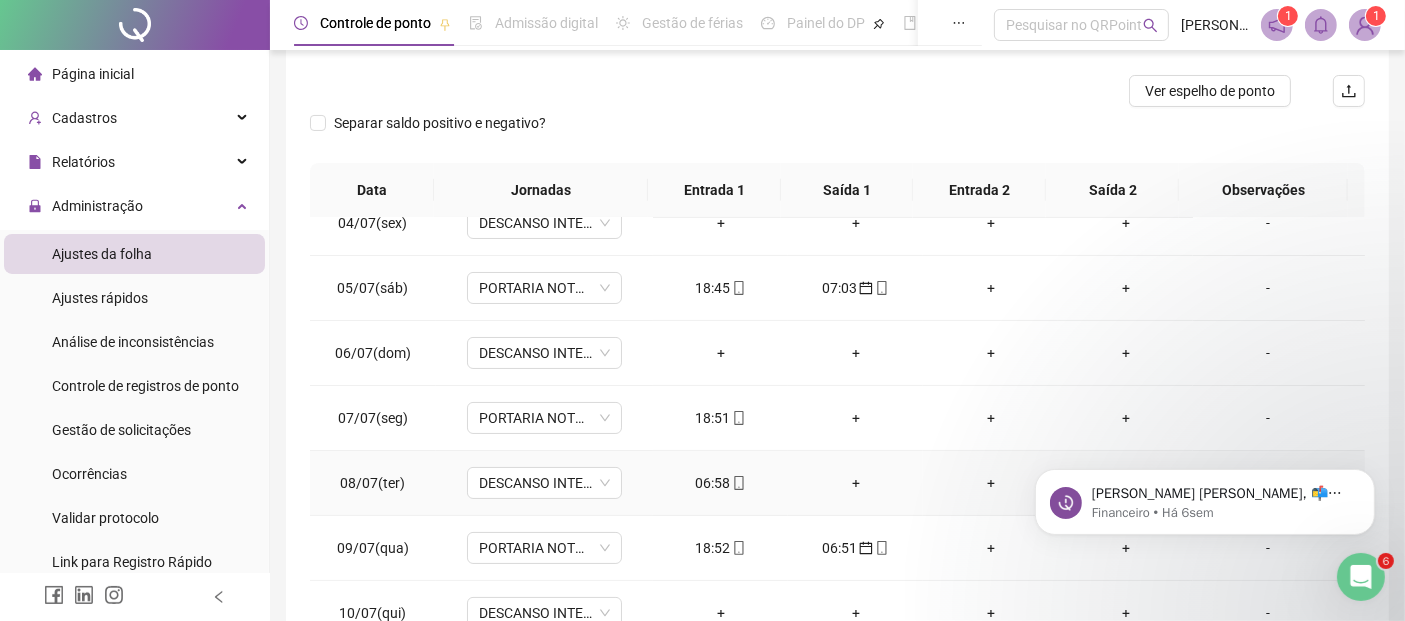click on "06:58" at bounding box center (720, 483) 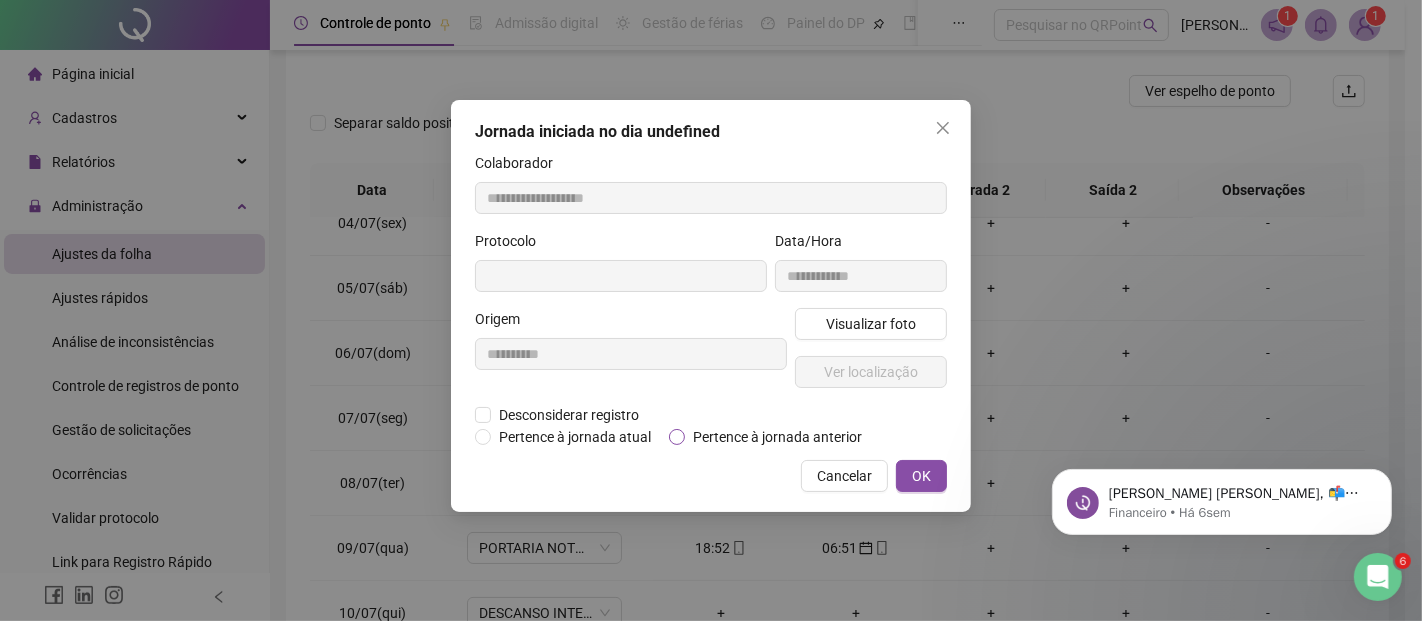 click on "Pertence à jornada anterior" at bounding box center [777, 437] 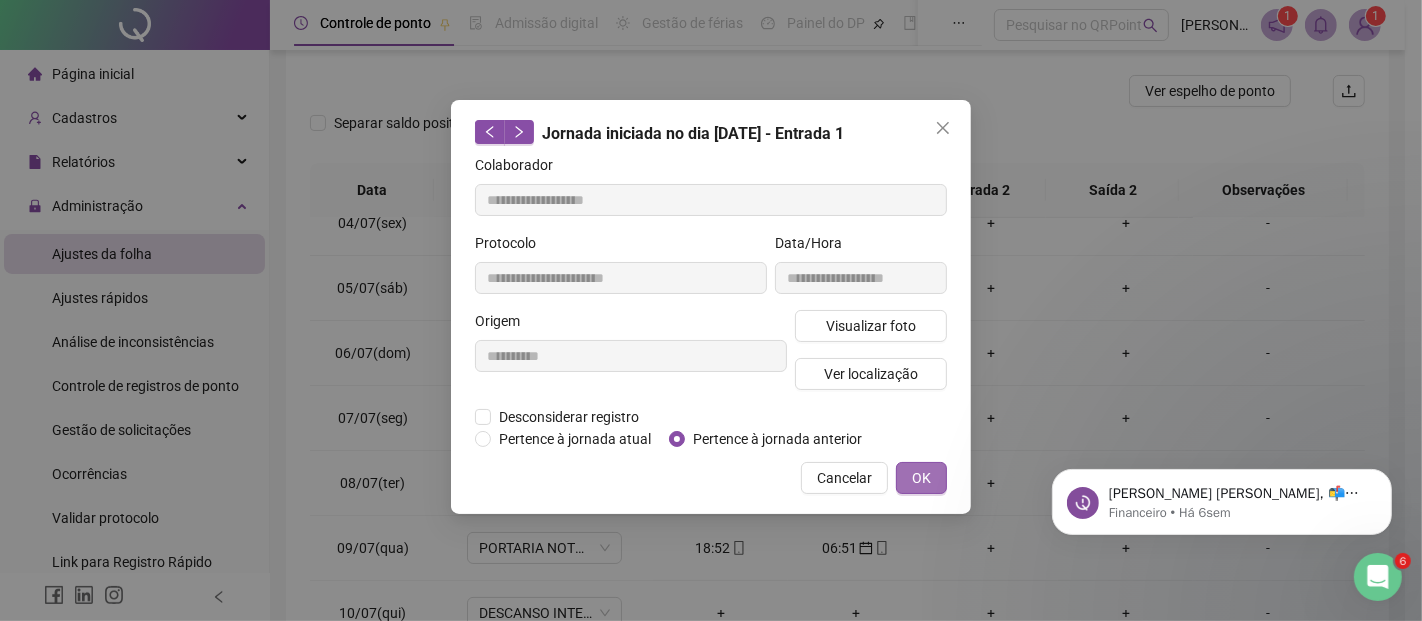 click on "OK" at bounding box center (921, 478) 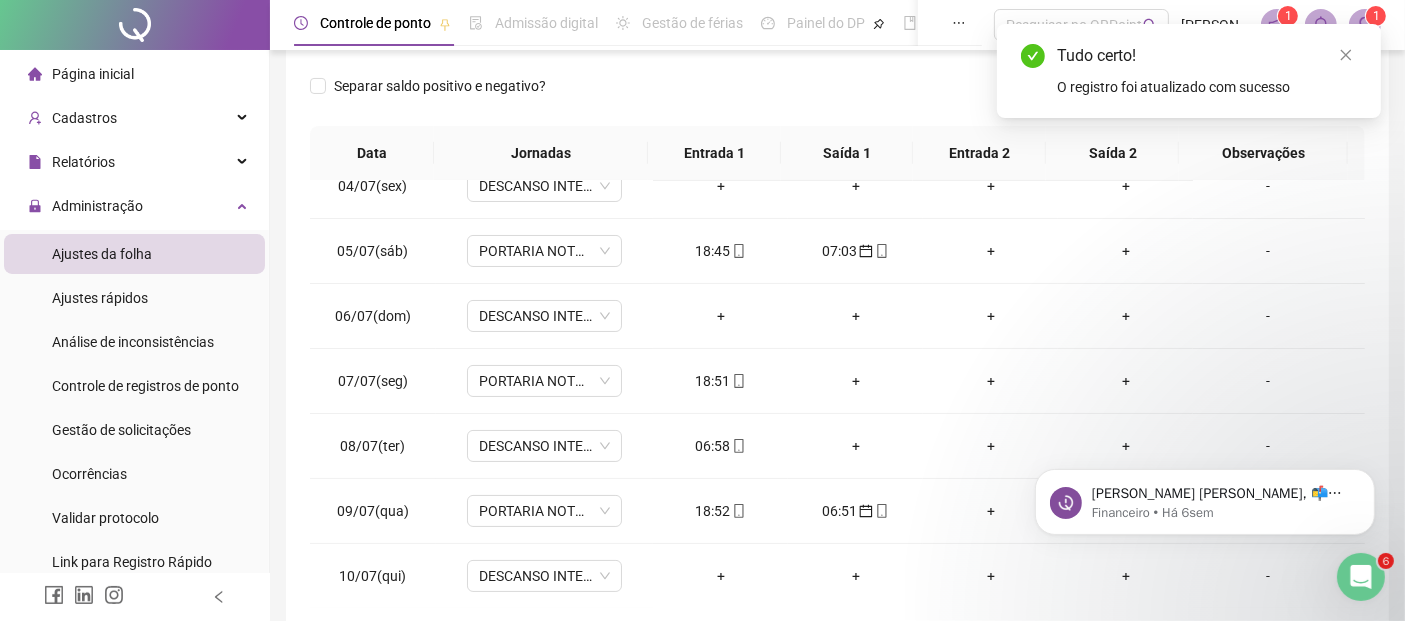 scroll, scrollTop: 353, scrollLeft: 0, axis: vertical 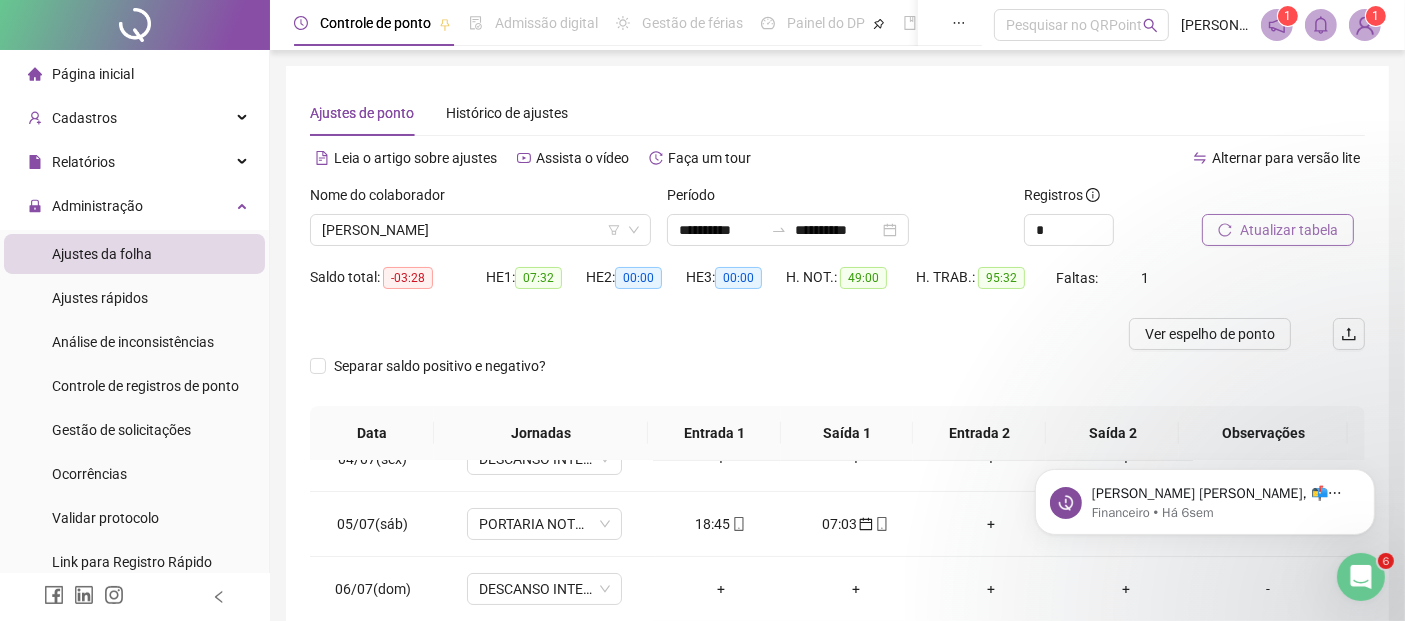 click on "Atualizar tabela" at bounding box center (1289, 230) 